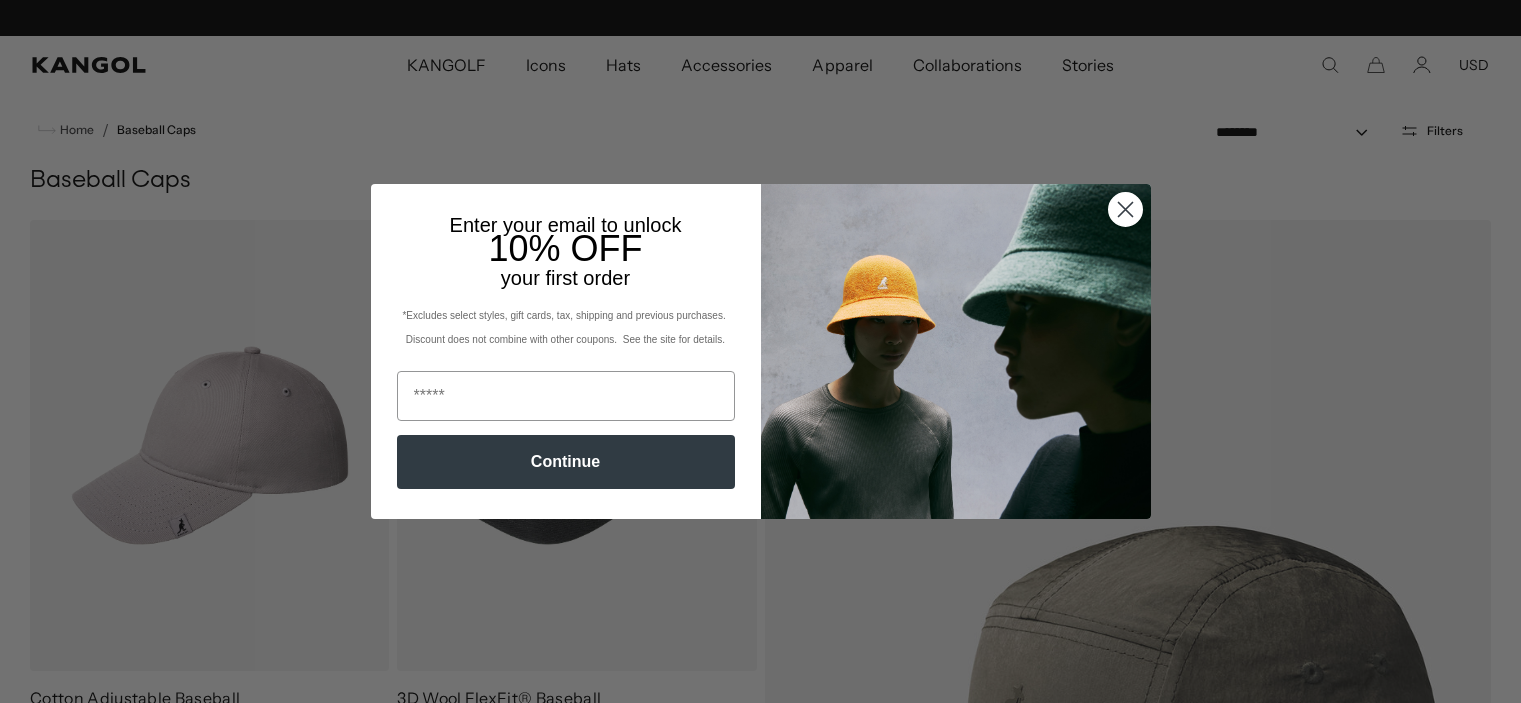 scroll, scrollTop: 0, scrollLeft: 0, axis: both 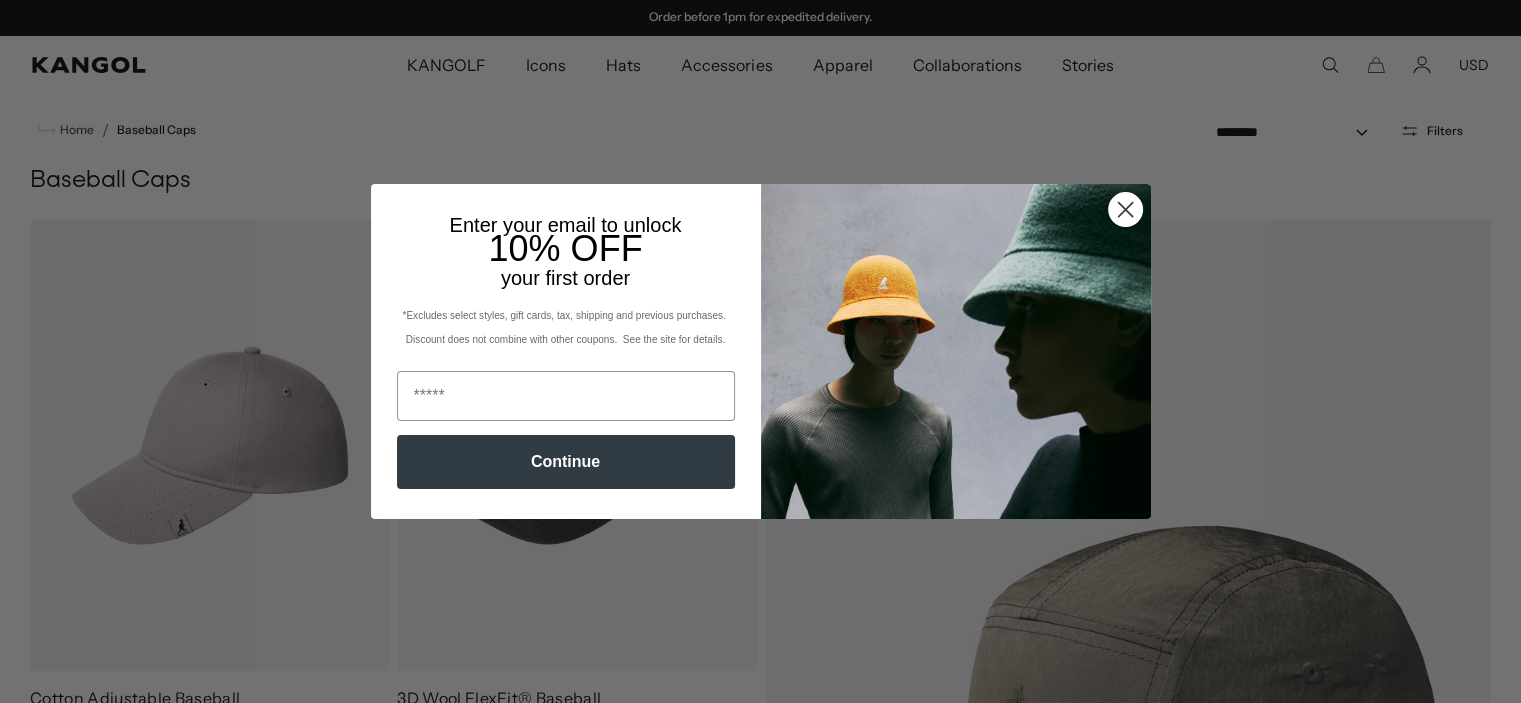 click 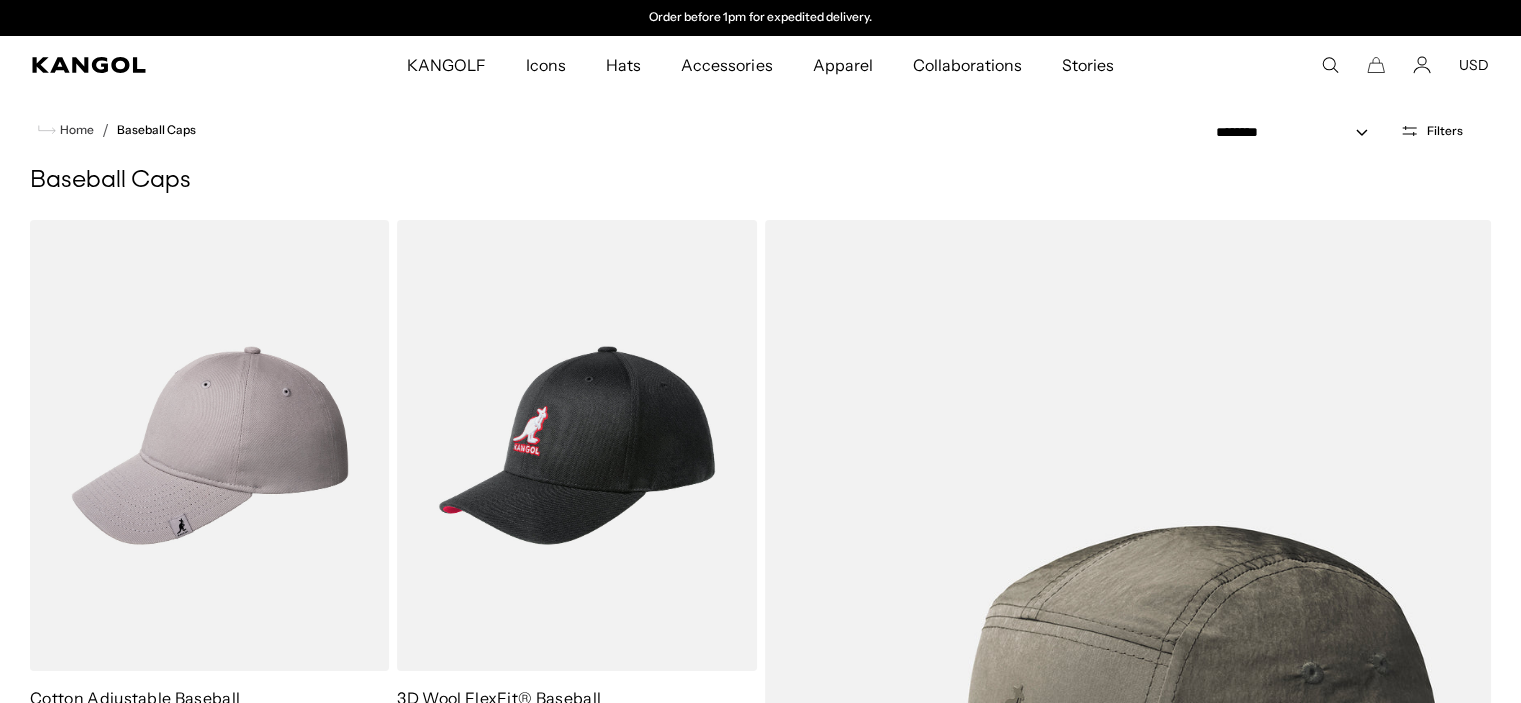 scroll, scrollTop: 0, scrollLeft: 0, axis: both 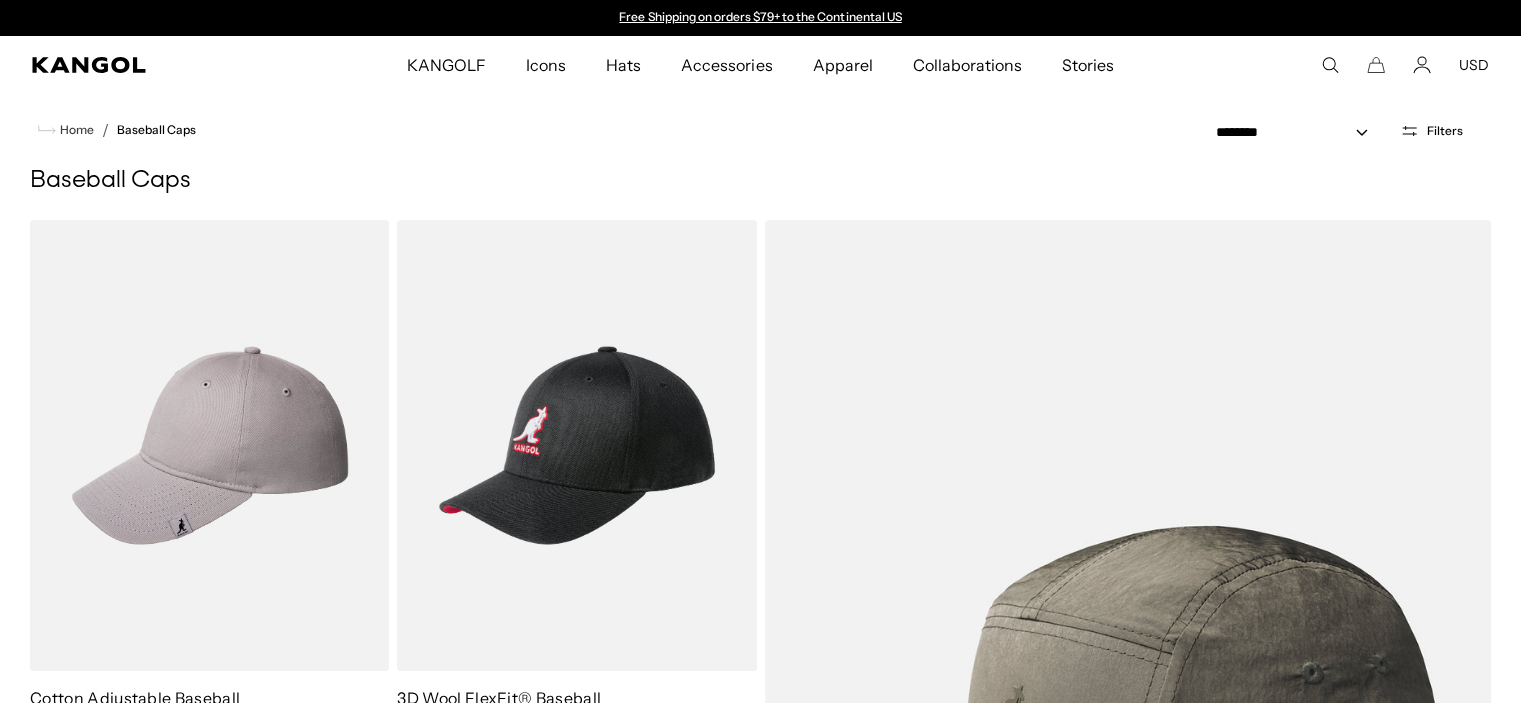 click on "Filters" at bounding box center [1445, 131] 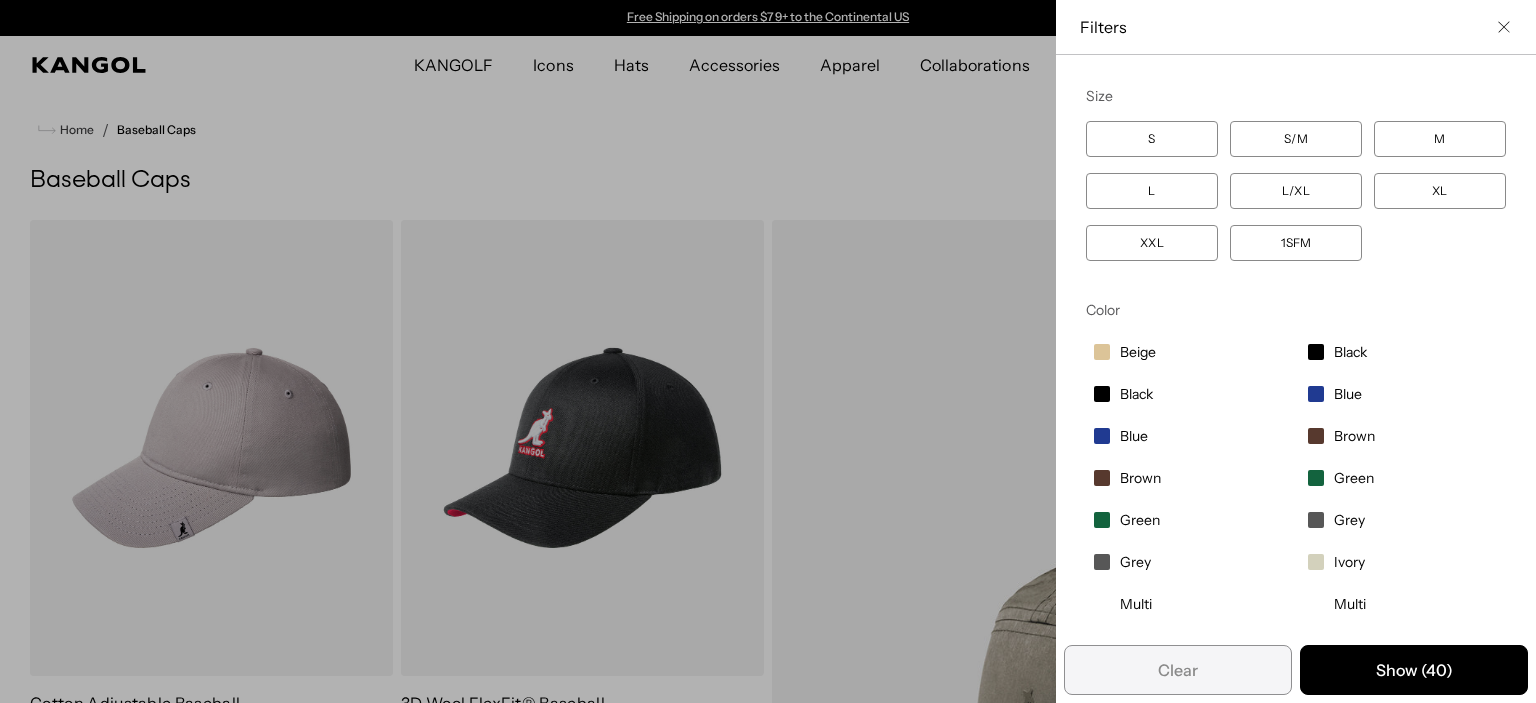 click at bounding box center (1316, 352) 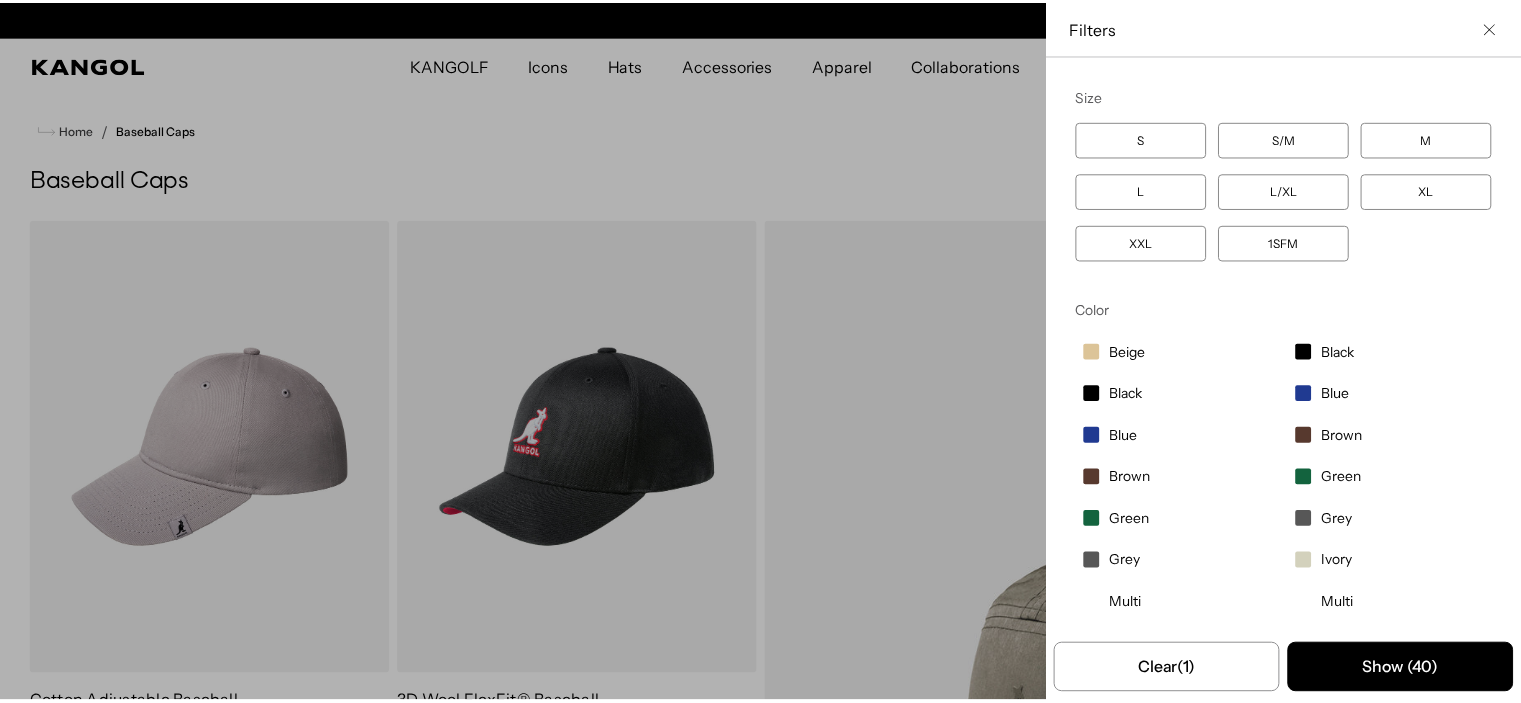 scroll, scrollTop: 0, scrollLeft: 412, axis: horizontal 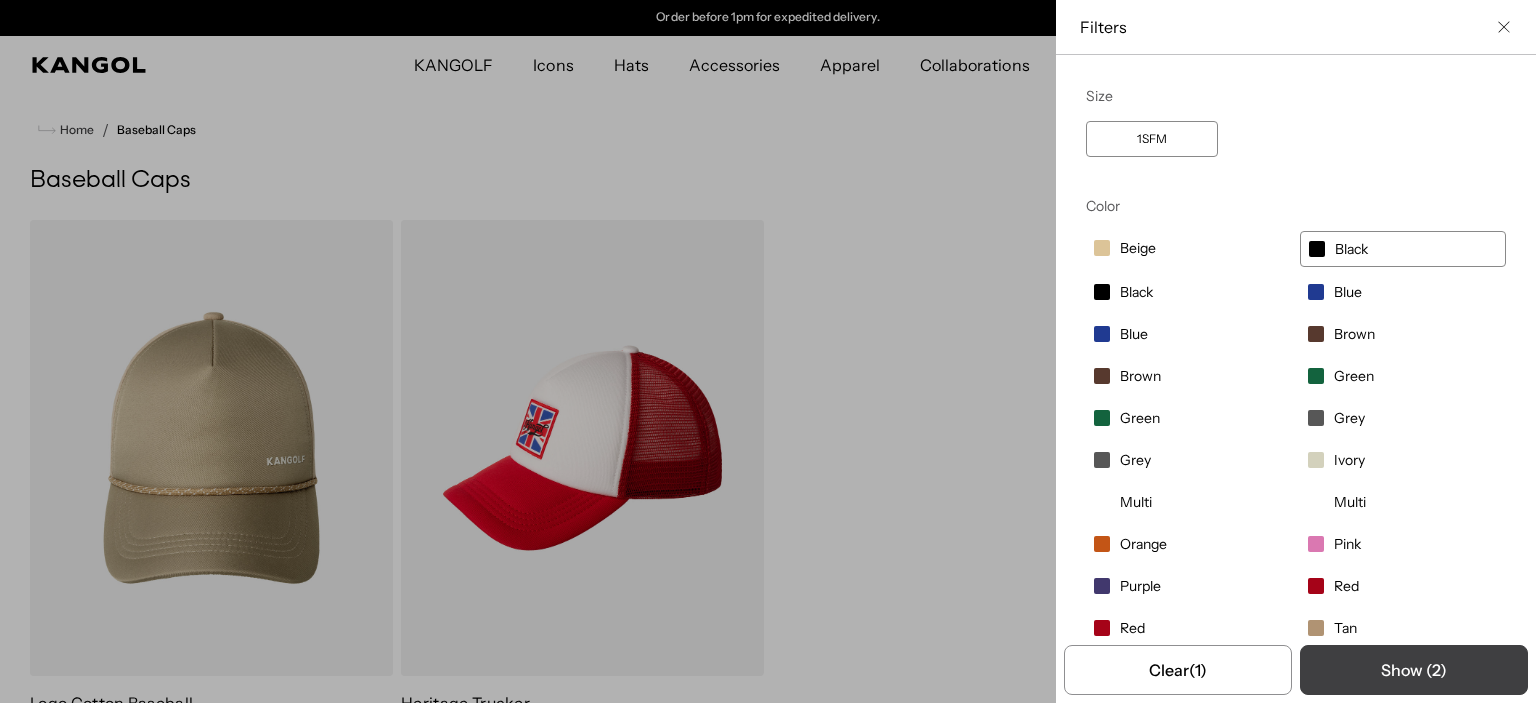 click on "Show ( 2 )" at bounding box center [1414, 670] 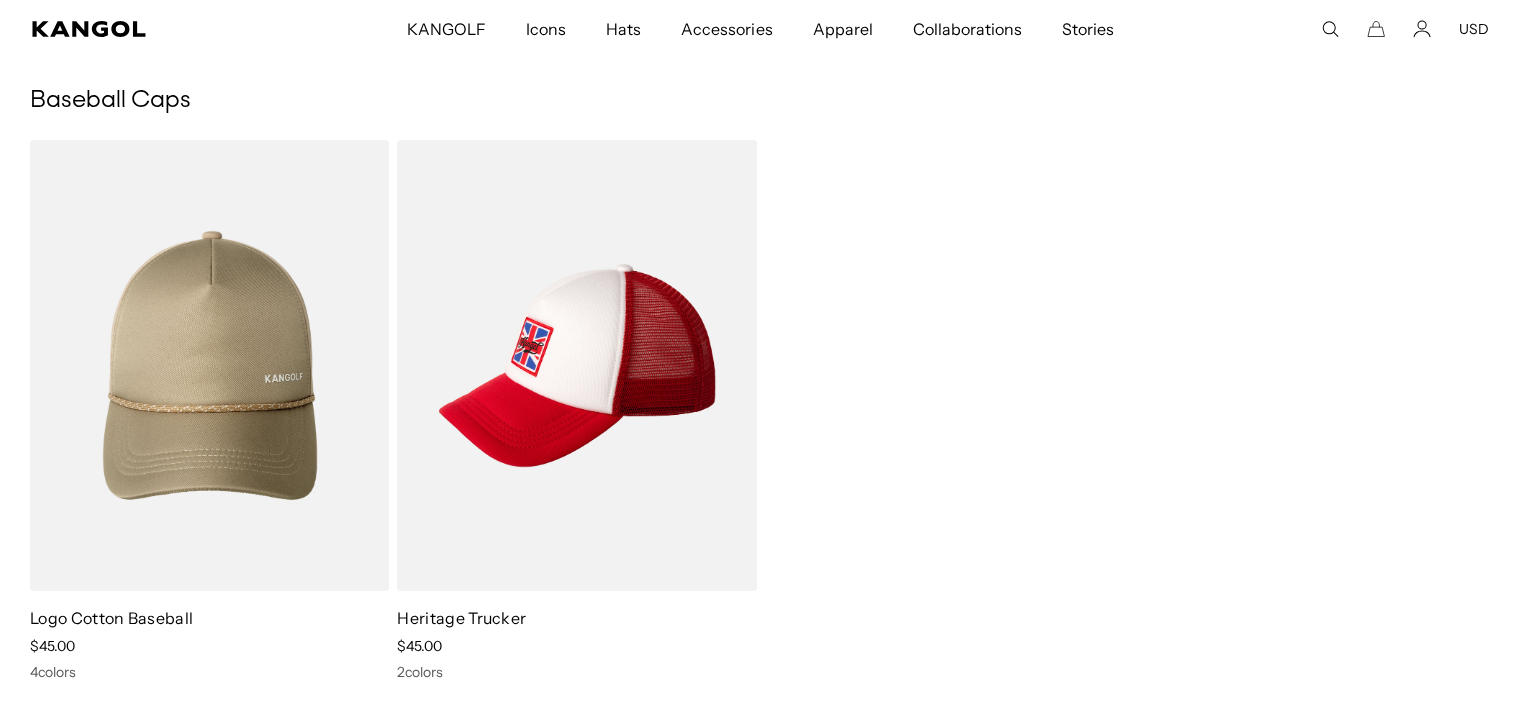 scroll, scrollTop: 323, scrollLeft: 0, axis: vertical 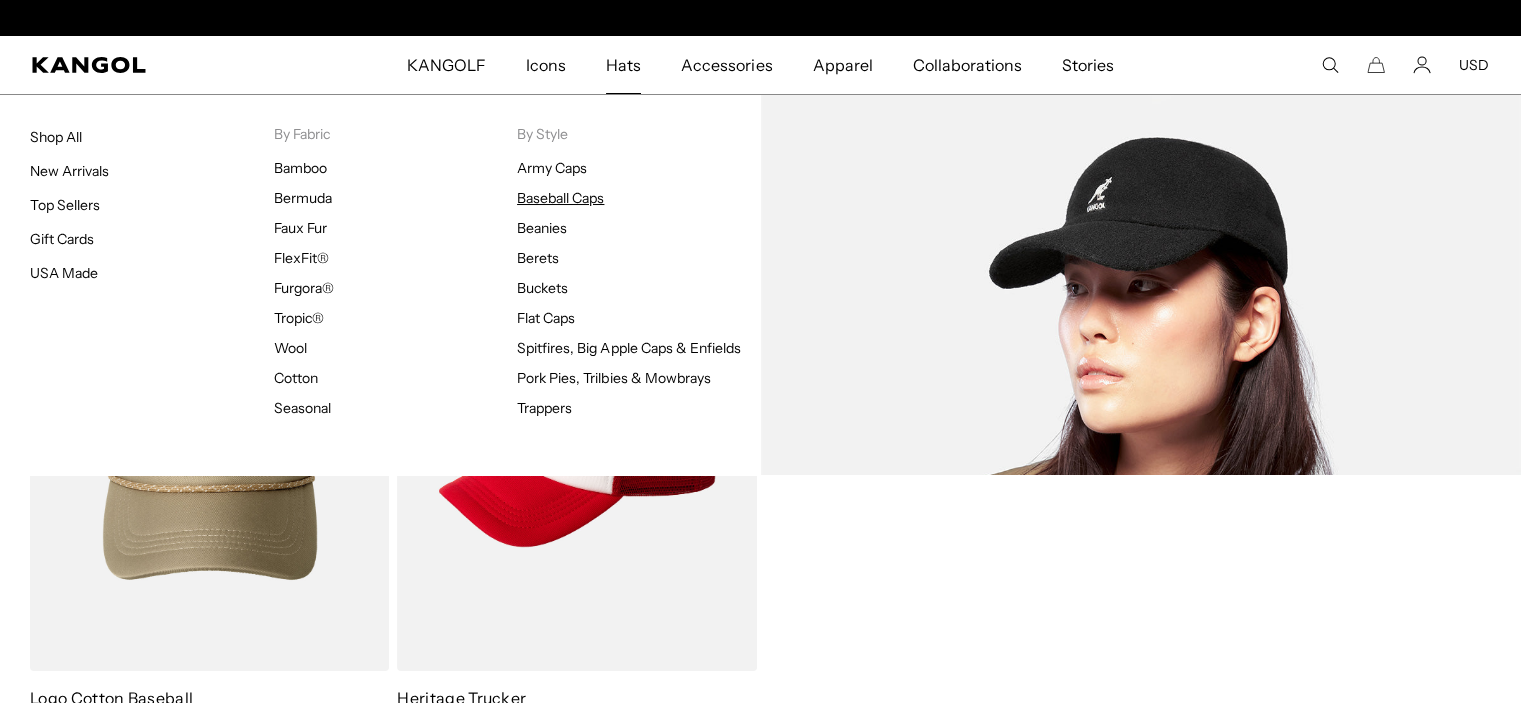 click on "Baseball Caps" at bounding box center (560, 198) 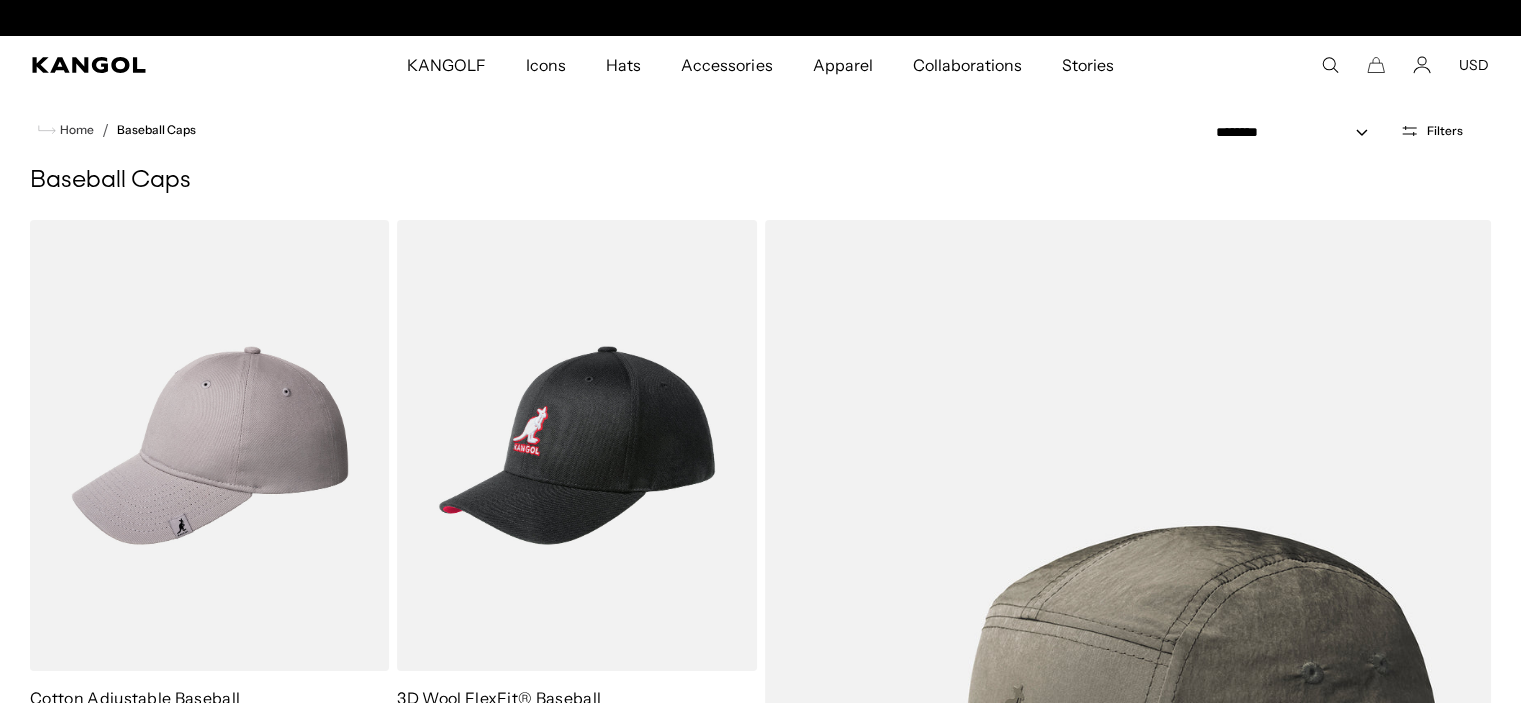 scroll, scrollTop: 77, scrollLeft: 0, axis: vertical 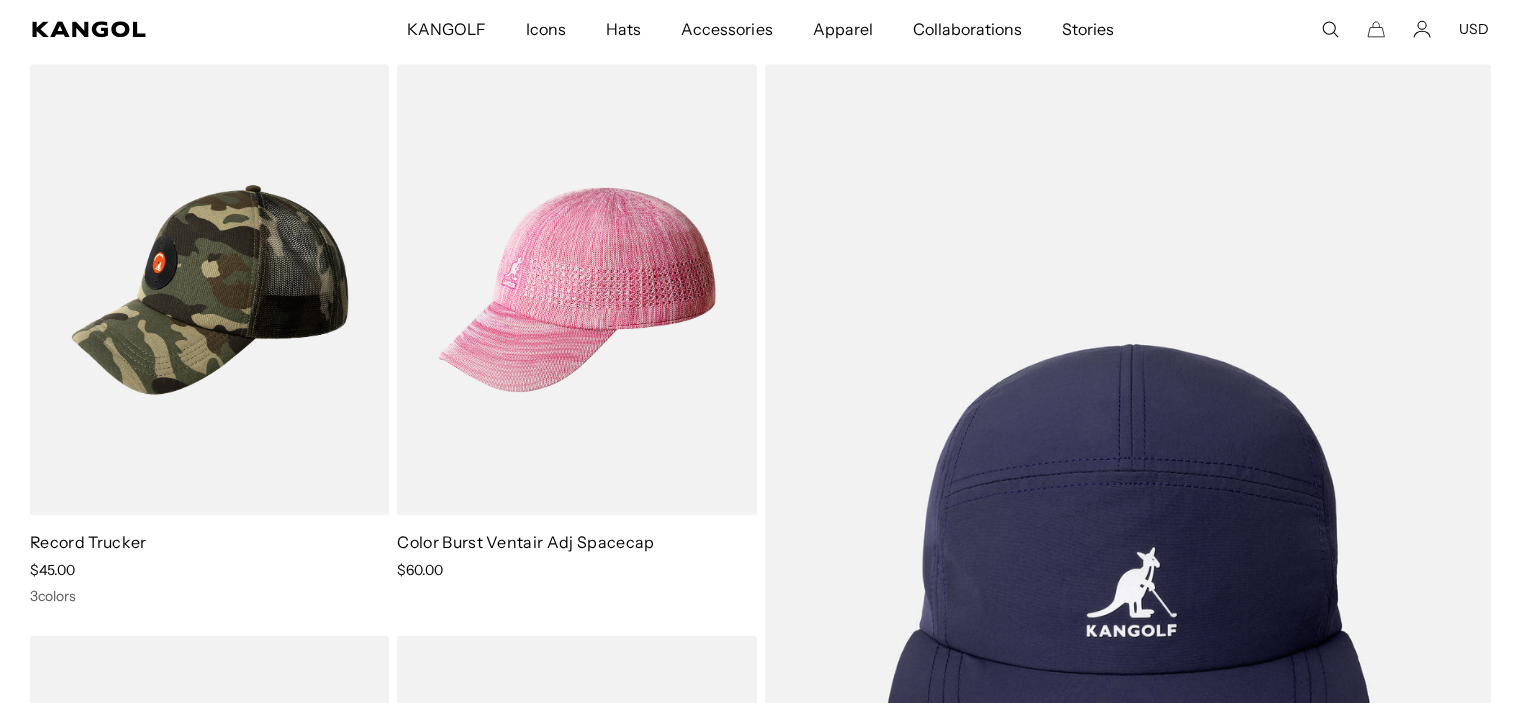 click at bounding box center [576, 289] 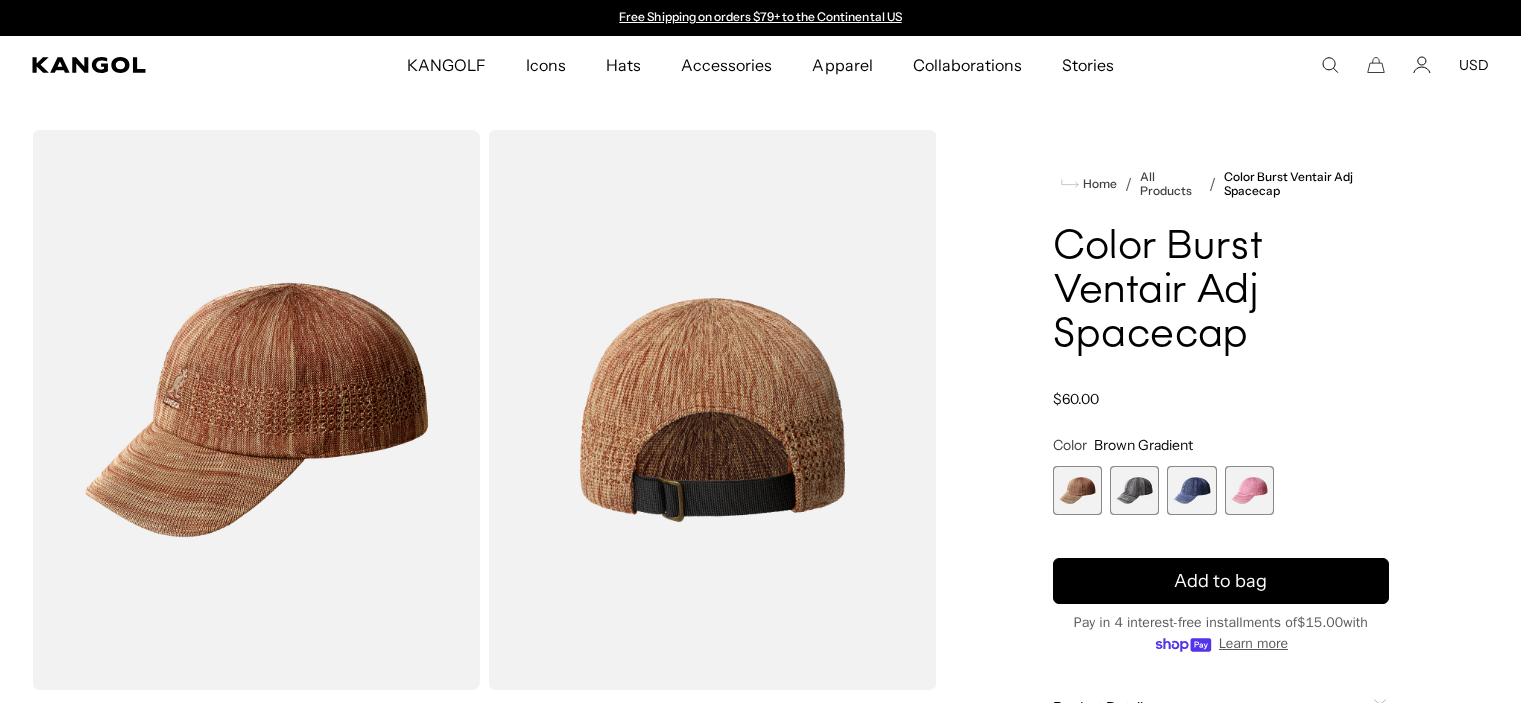 scroll, scrollTop: 0, scrollLeft: 0, axis: both 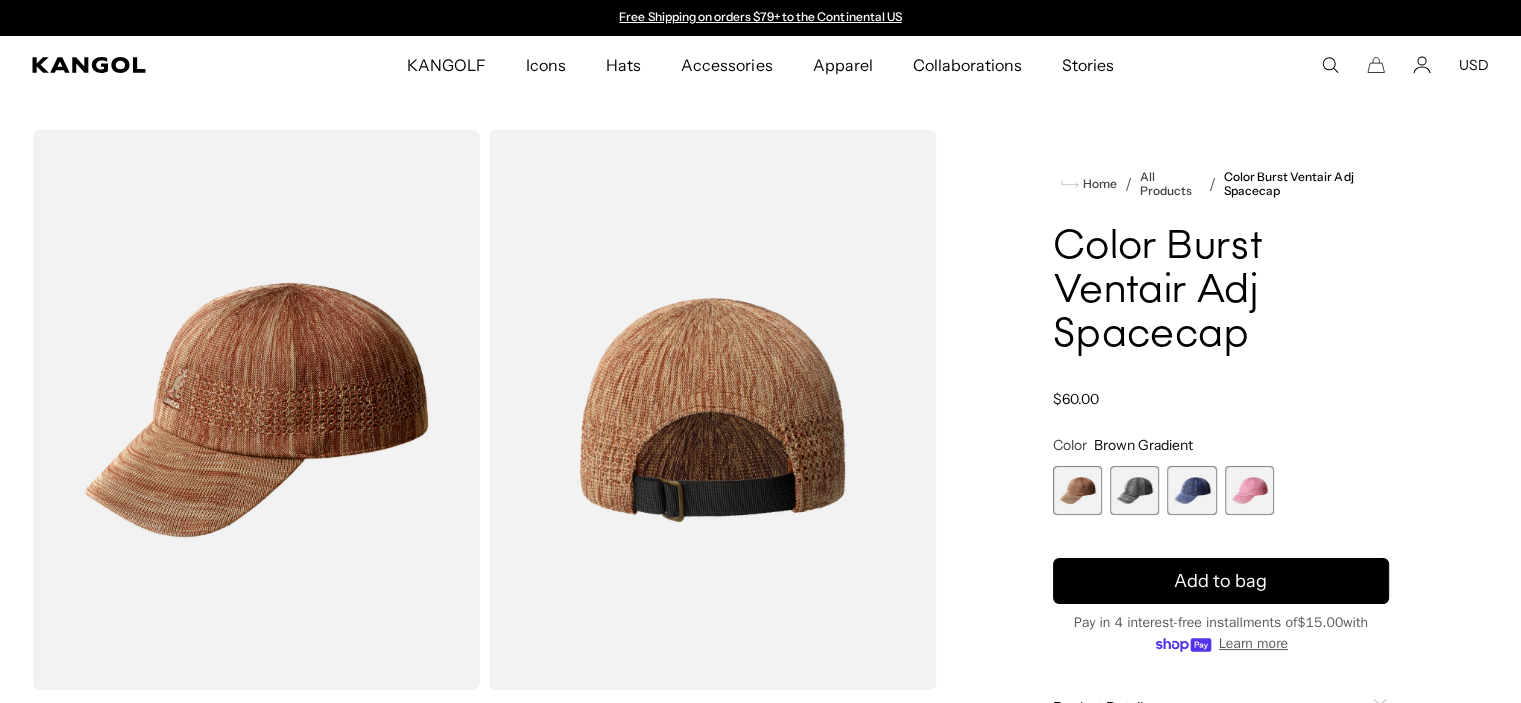 click at bounding box center [1134, 490] 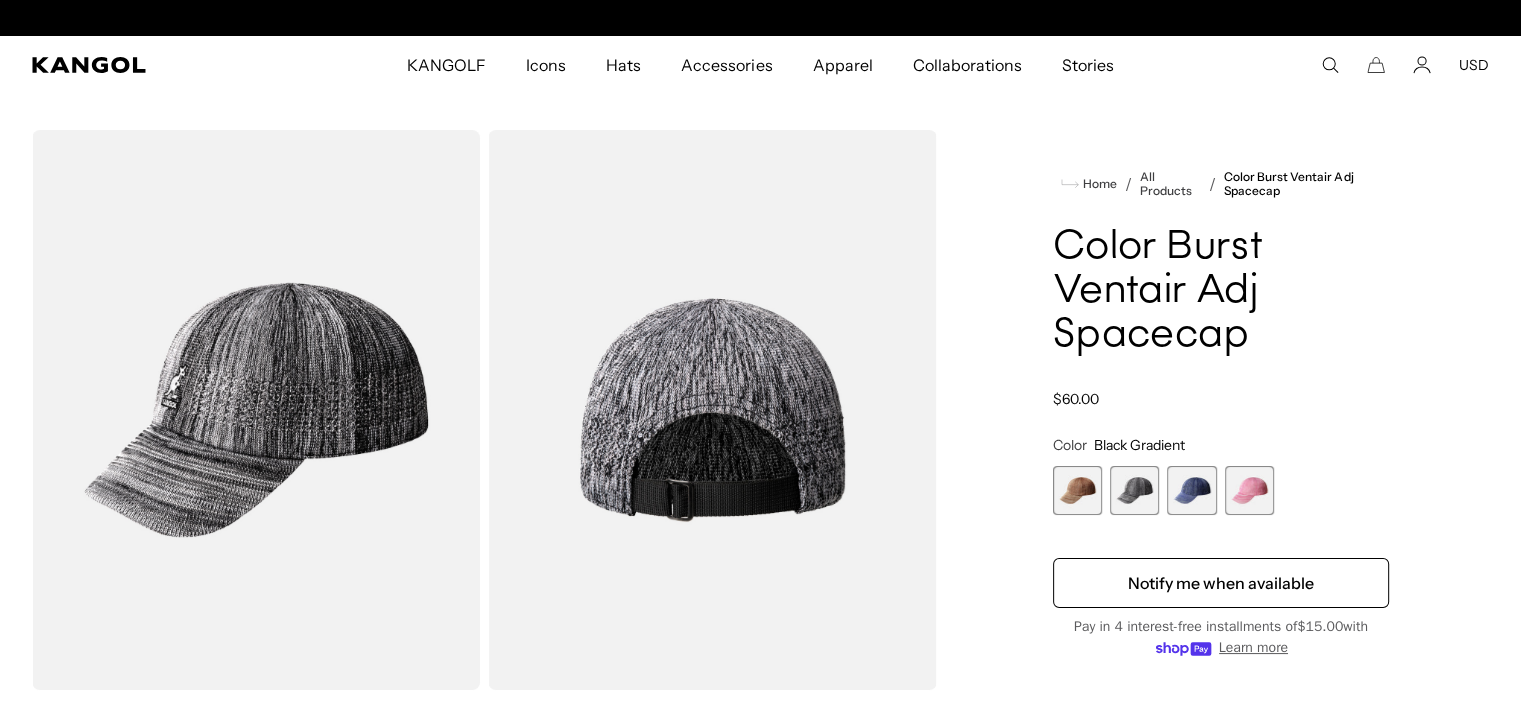 scroll, scrollTop: 0, scrollLeft: 0, axis: both 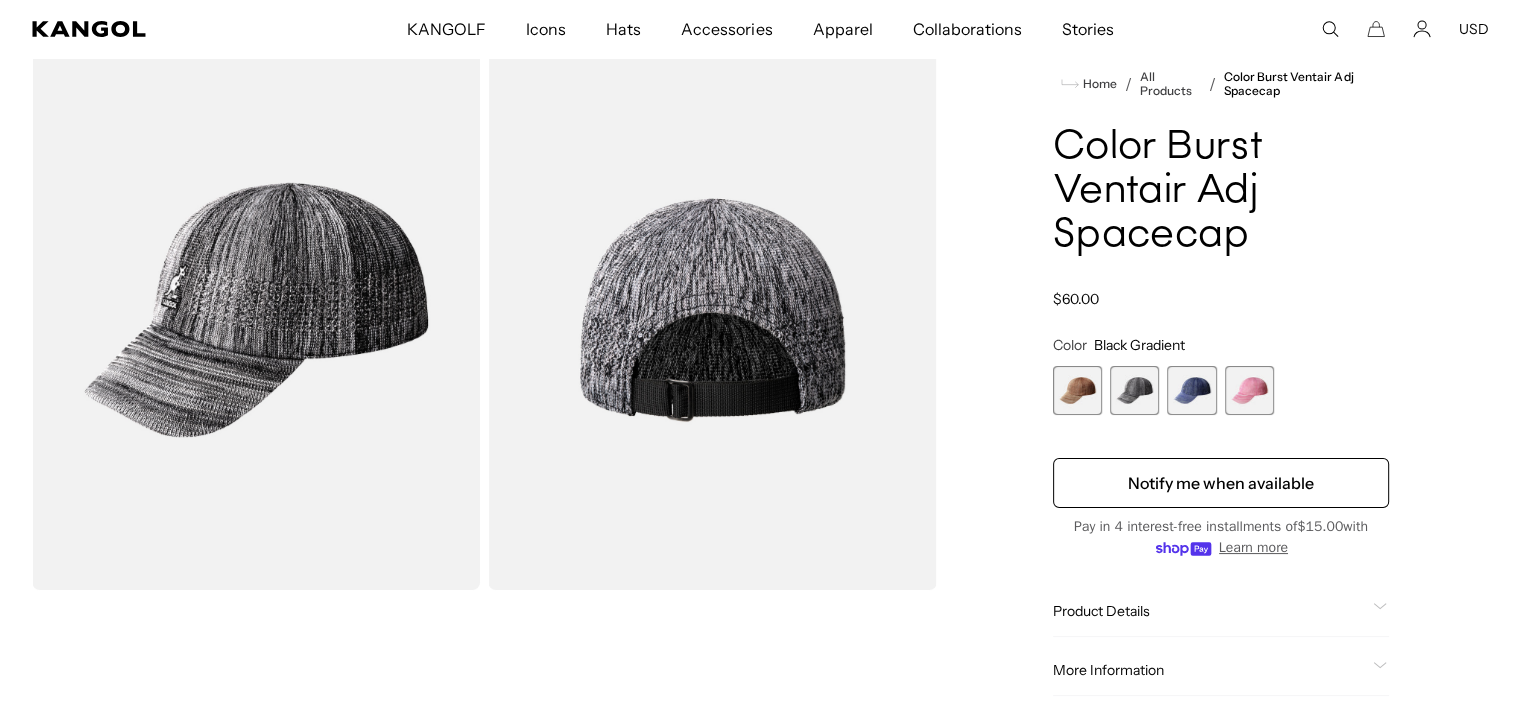 click at bounding box center [256, 310] 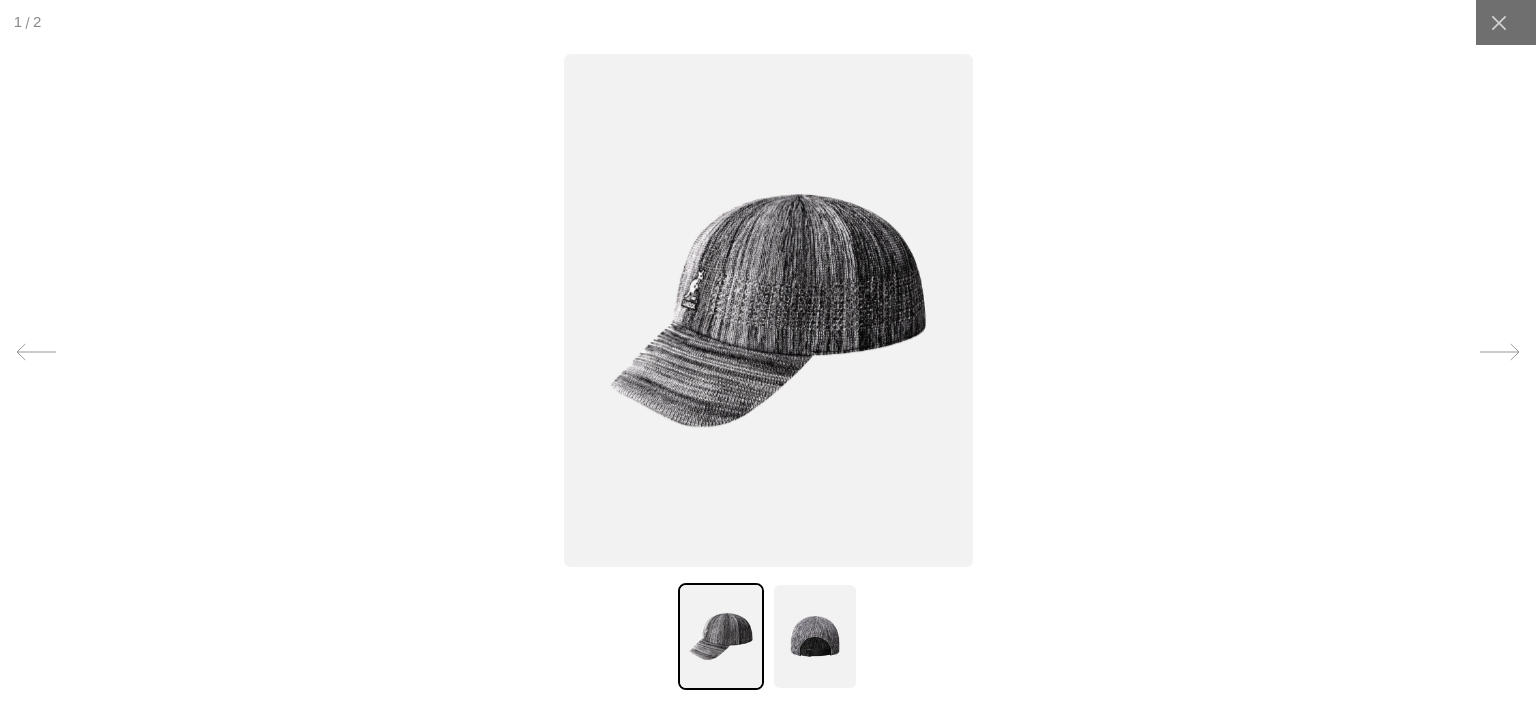 click at bounding box center [767, 310] 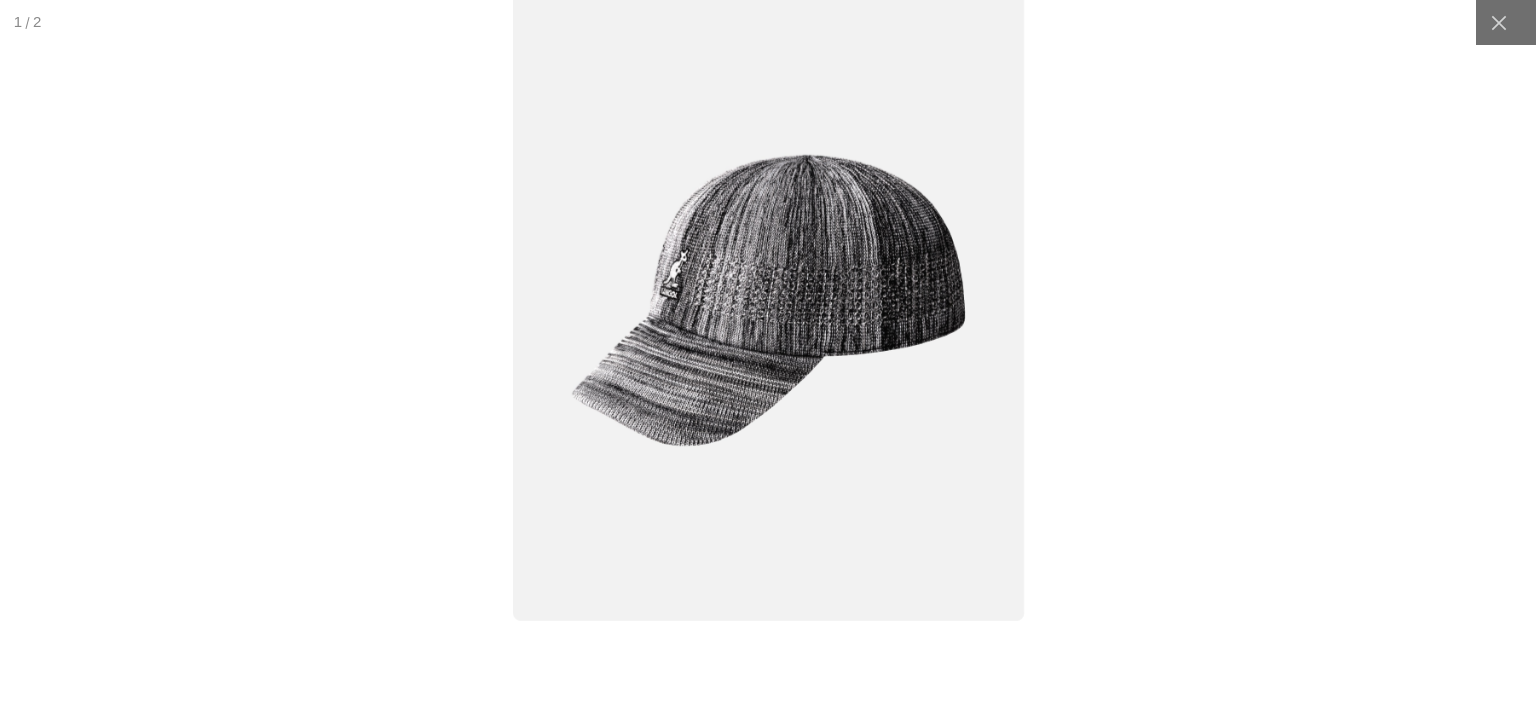 scroll, scrollTop: 0, scrollLeft: 0, axis: both 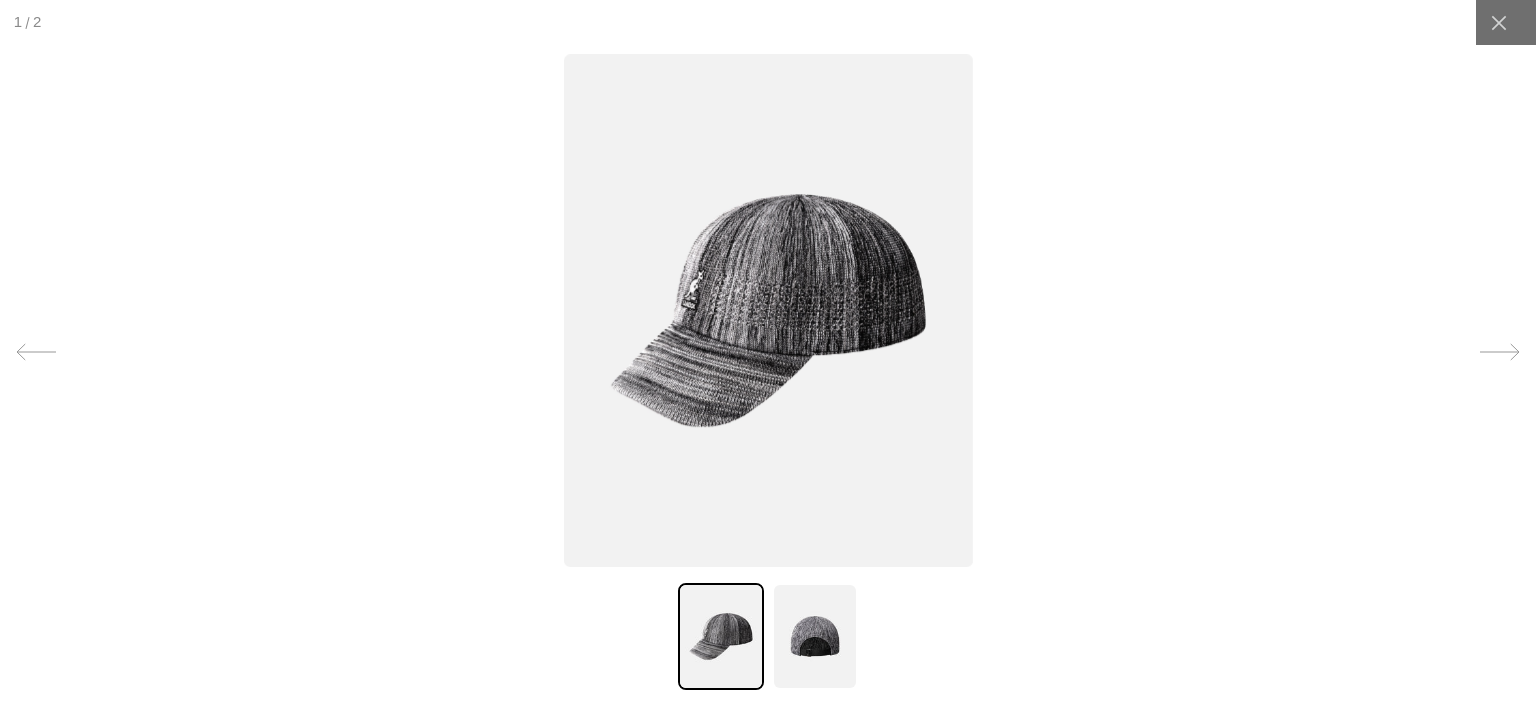 click at bounding box center [815, 636] 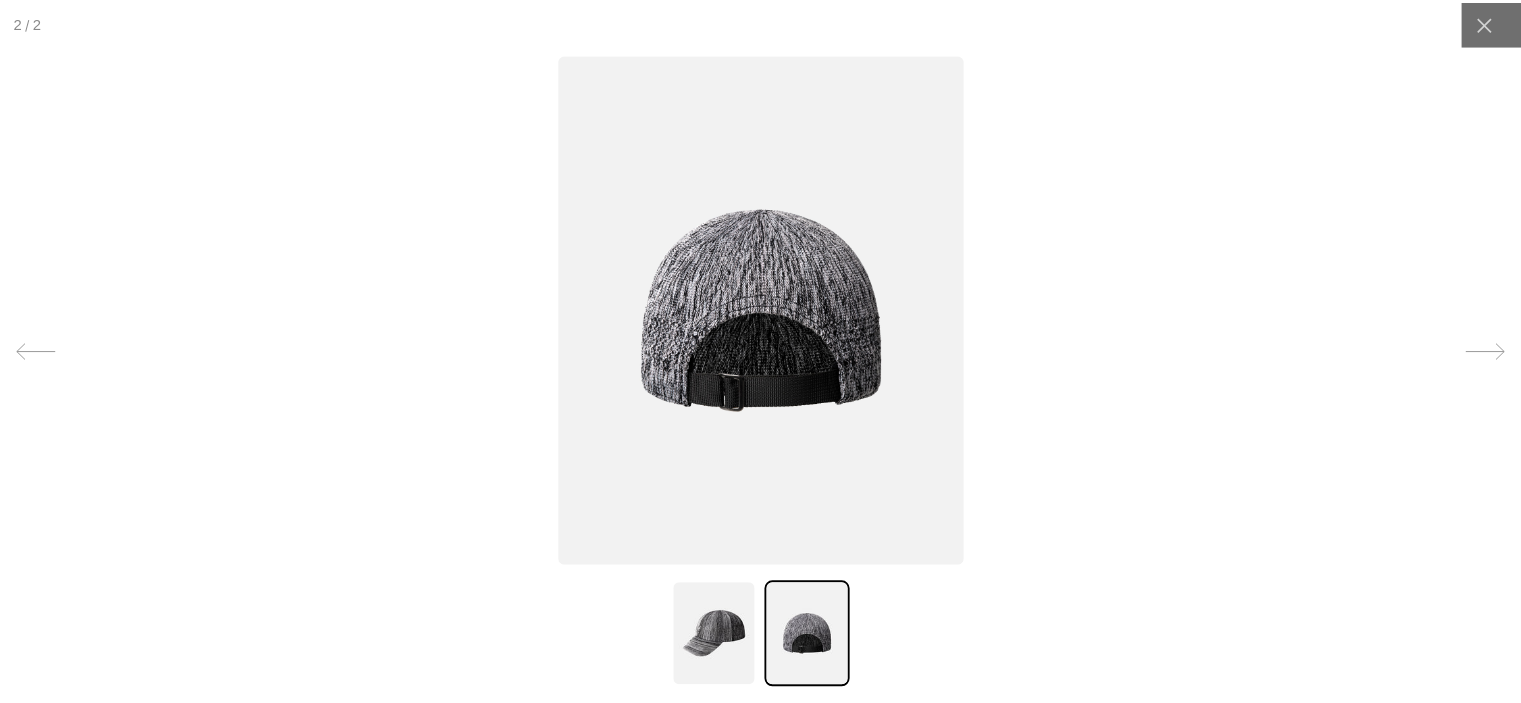scroll, scrollTop: 0, scrollLeft: 412, axis: horizontal 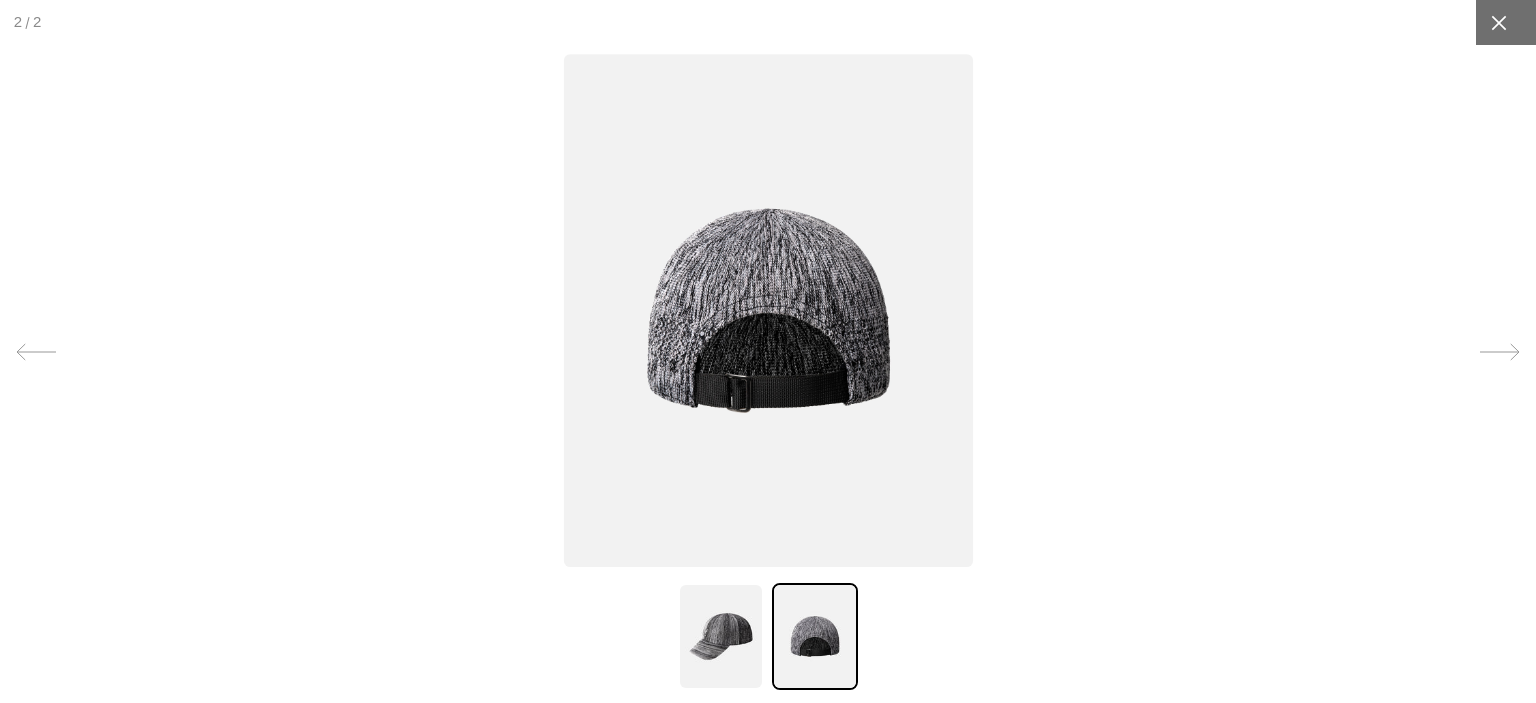 click 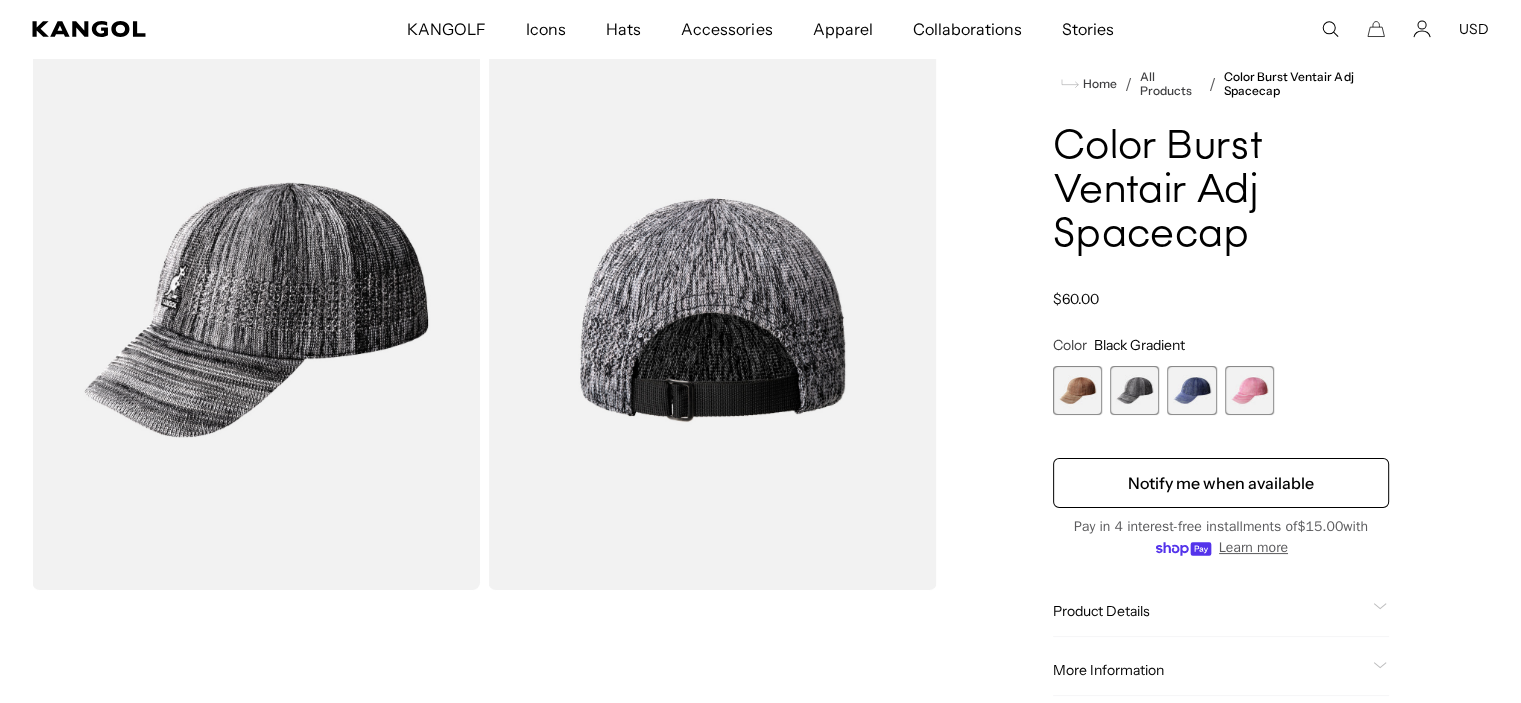 scroll, scrollTop: 0, scrollLeft: 0, axis: both 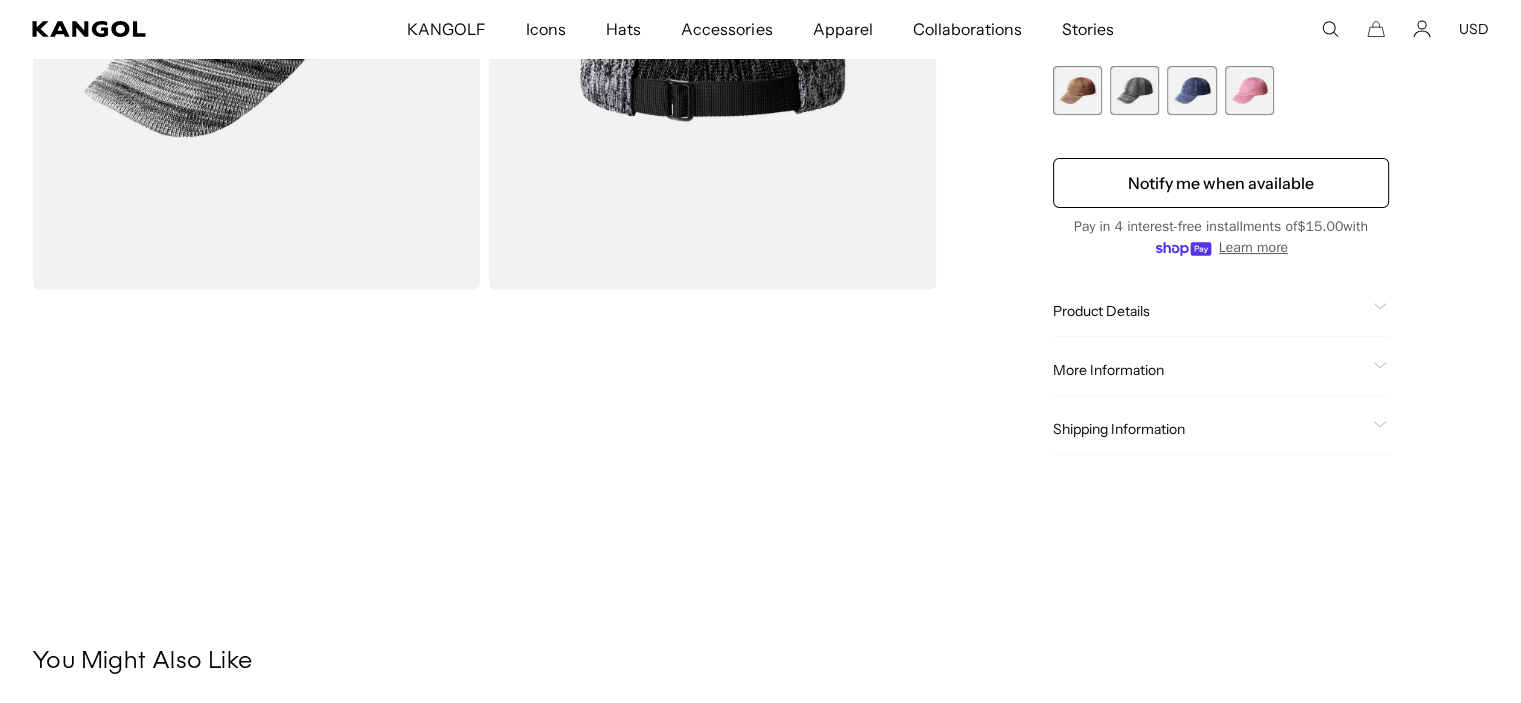 click 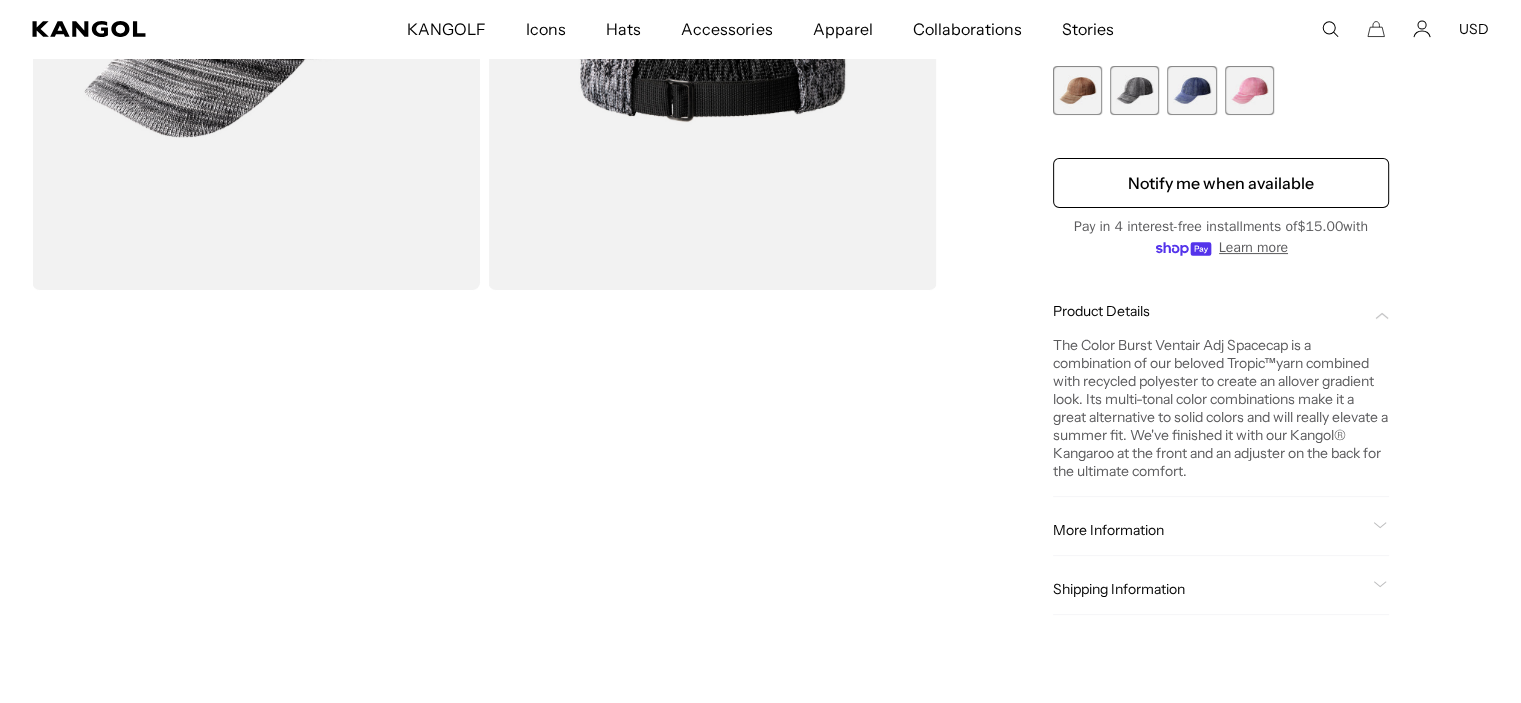 scroll, scrollTop: 0, scrollLeft: 412, axis: horizontal 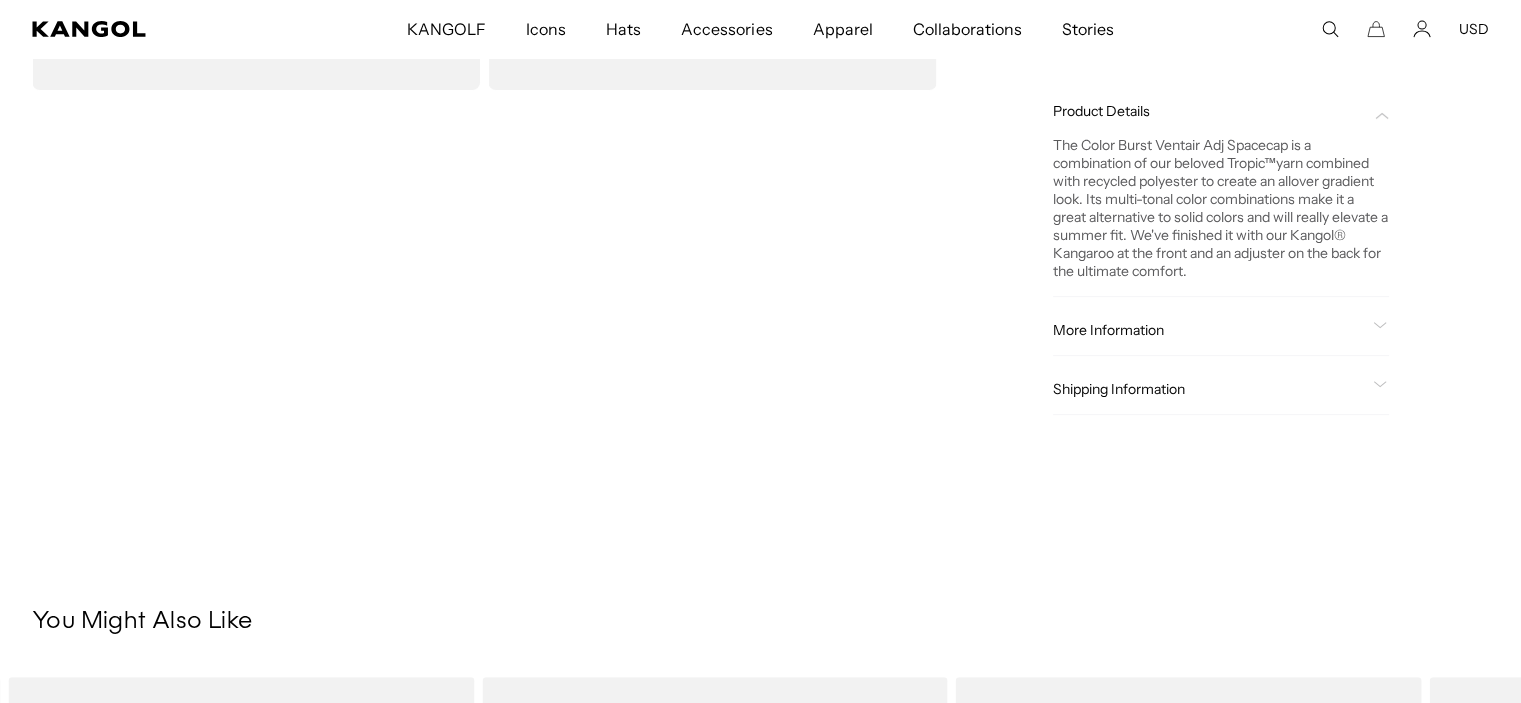 click 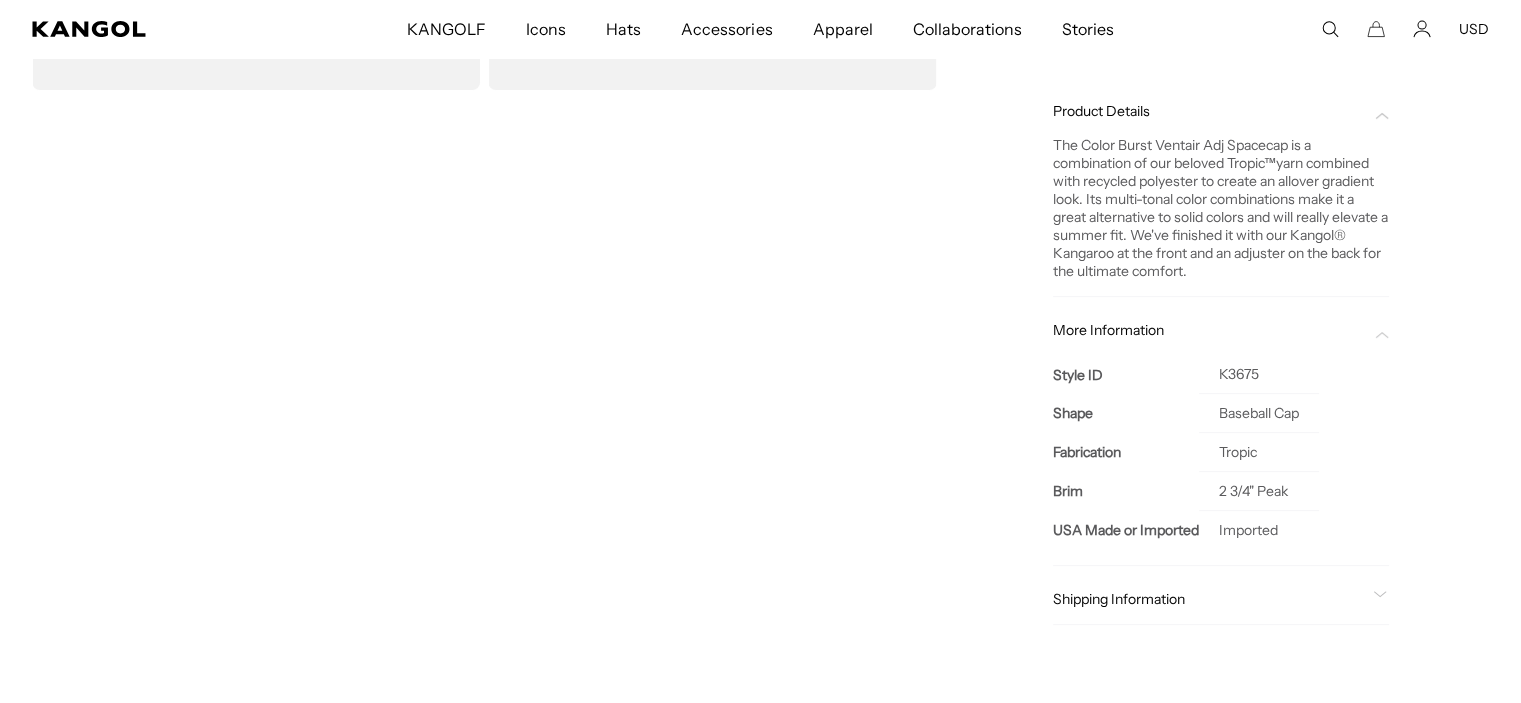 scroll, scrollTop: 0, scrollLeft: 412, axis: horizontal 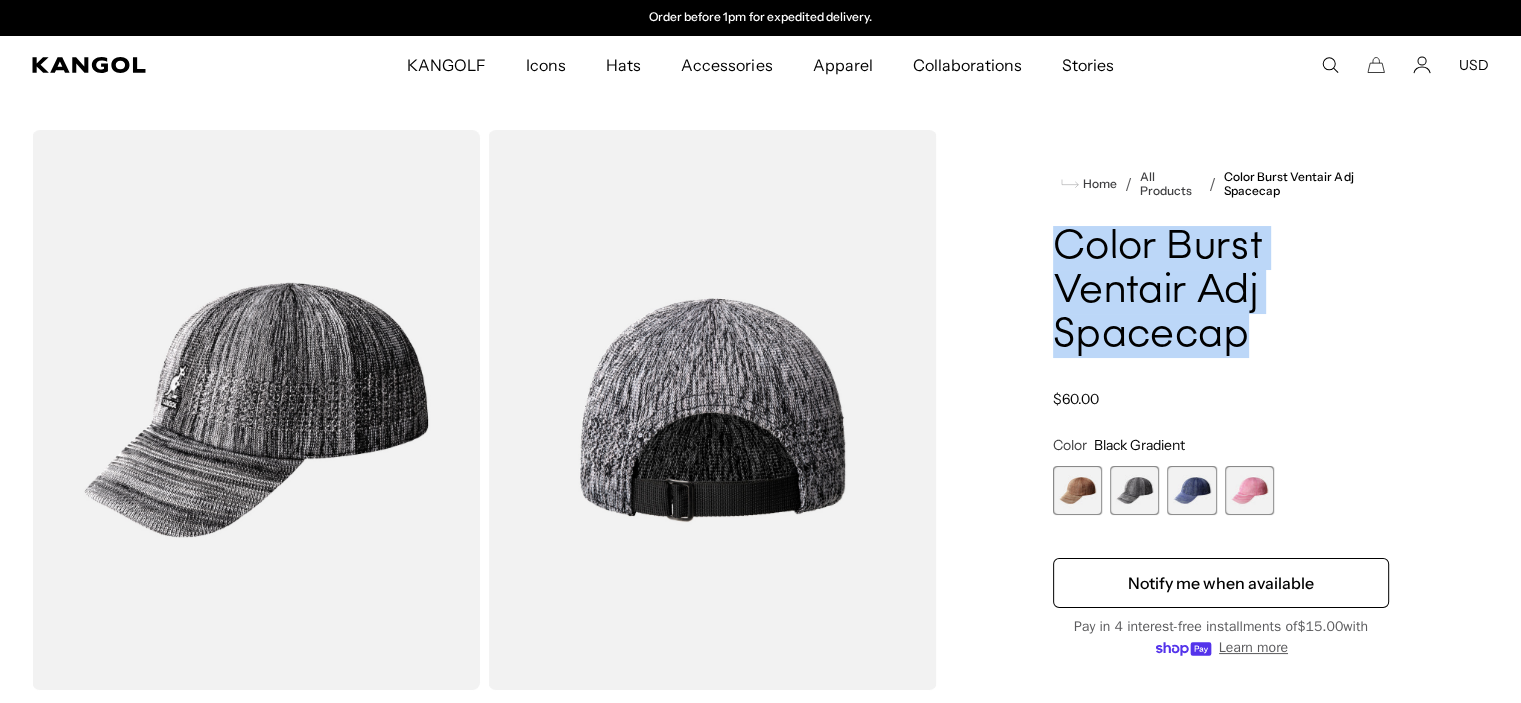 drag, startPoint x: 1050, startPoint y: 240, endPoint x: 1260, endPoint y: 339, distance: 232.1659 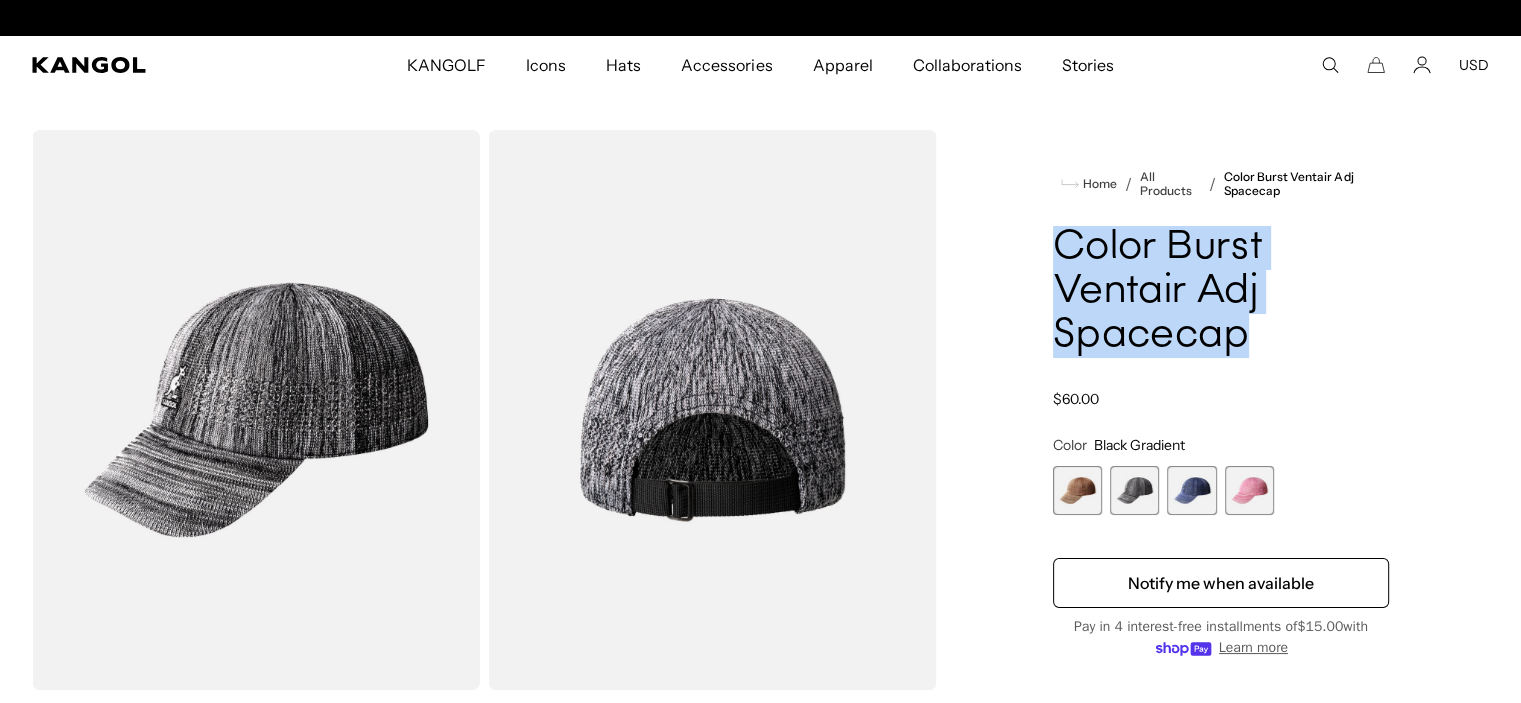 scroll, scrollTop: 0, scrollLeft: 0, axis: both 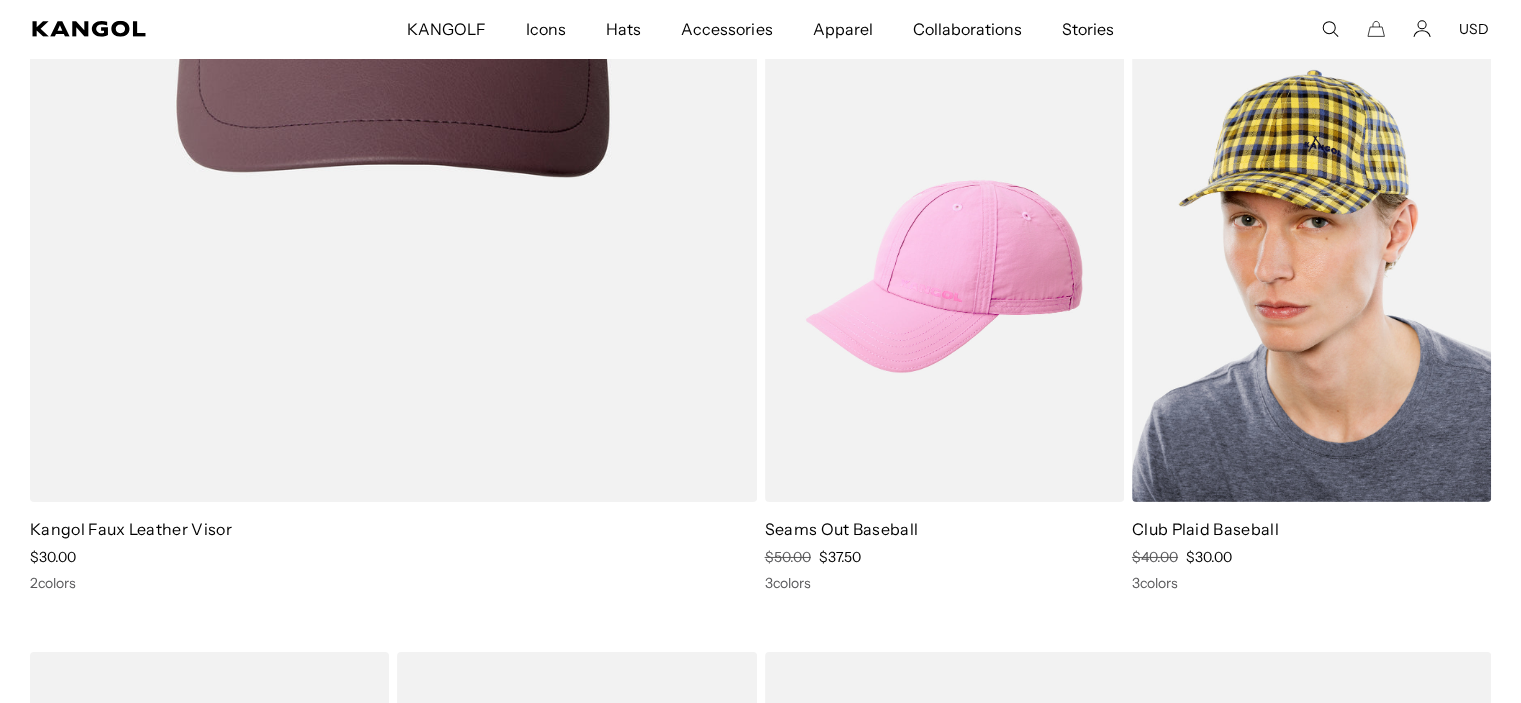 click at bounding box center (1311, 276) 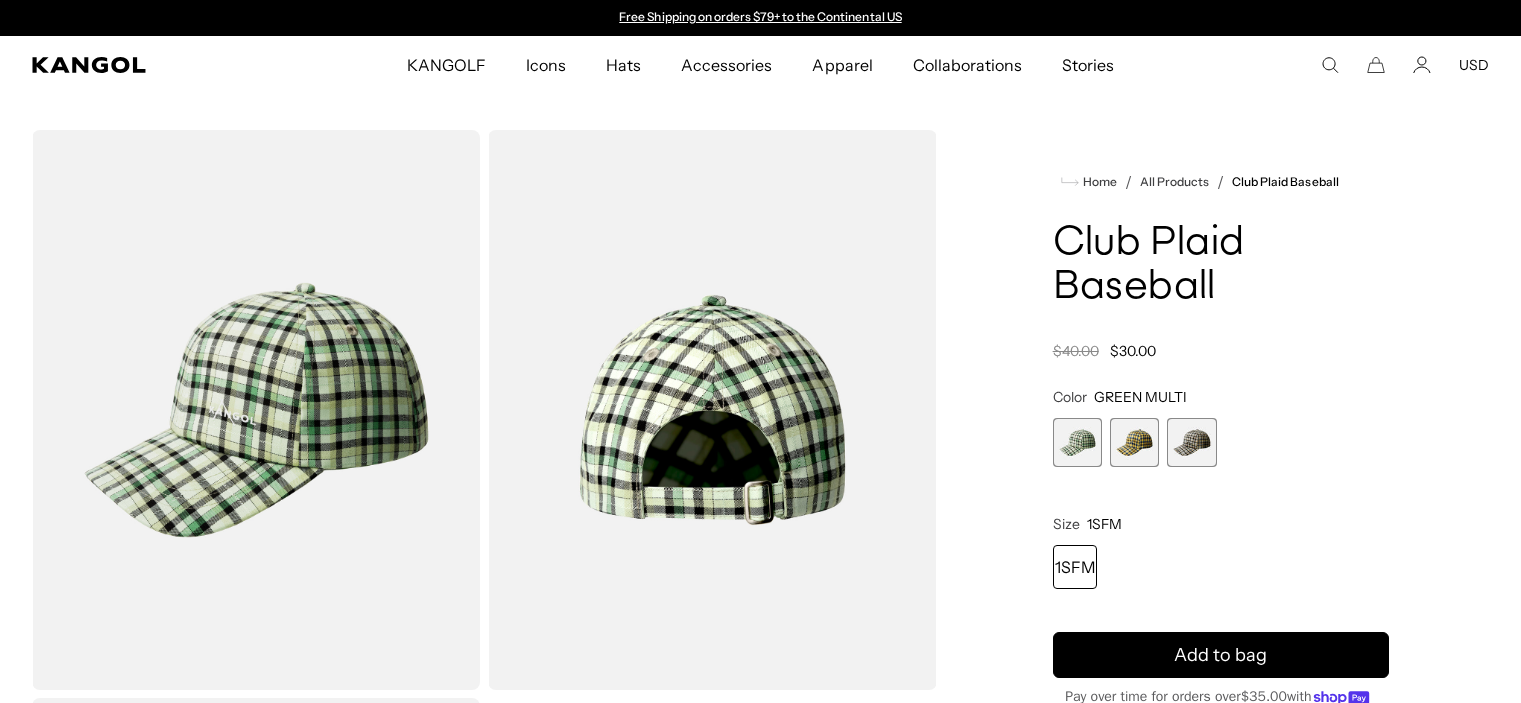 scroll, scrollTop: 0, scrollLeft: 0, axis: both 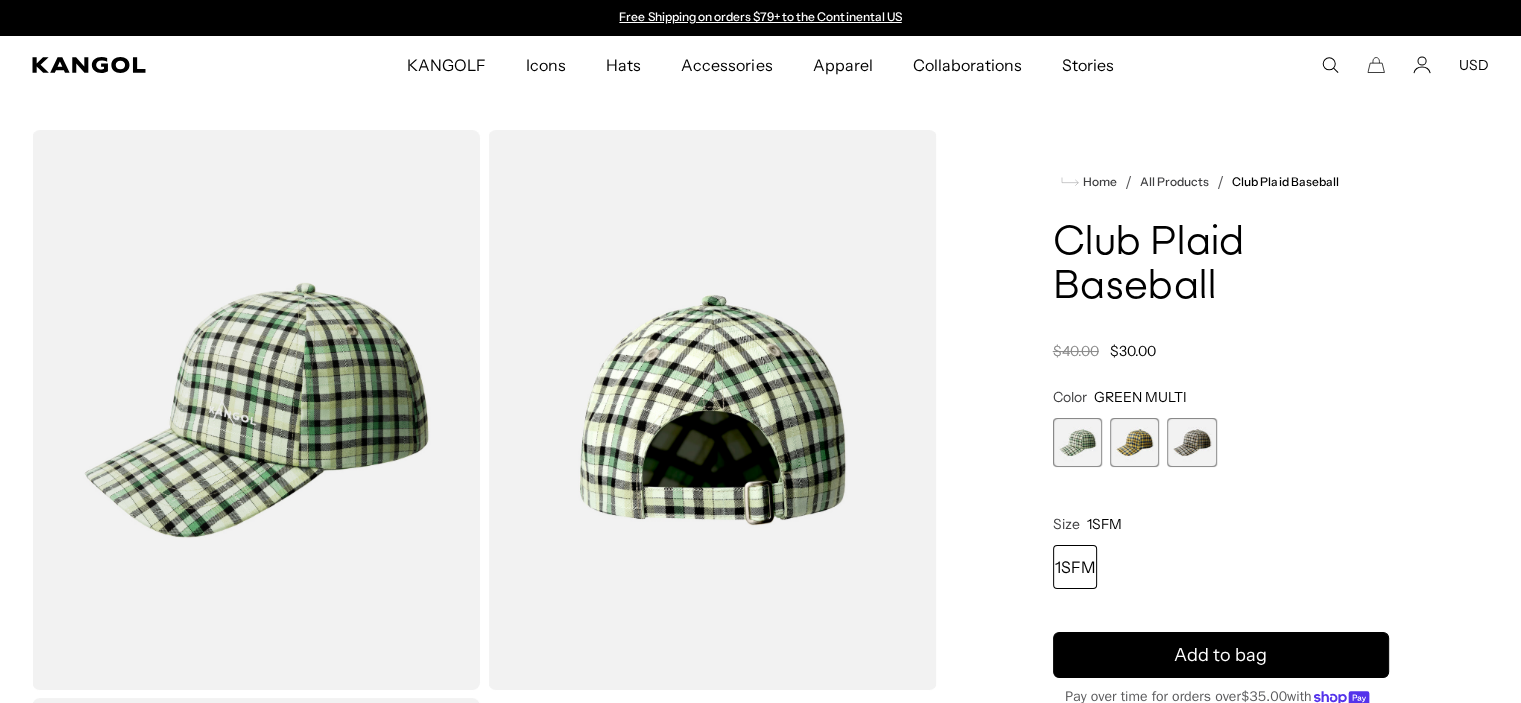 drag, startPoint x: 0, startPoint y: 0, endPoint x: 1188, endPoint y: 447, distance: 1269.312 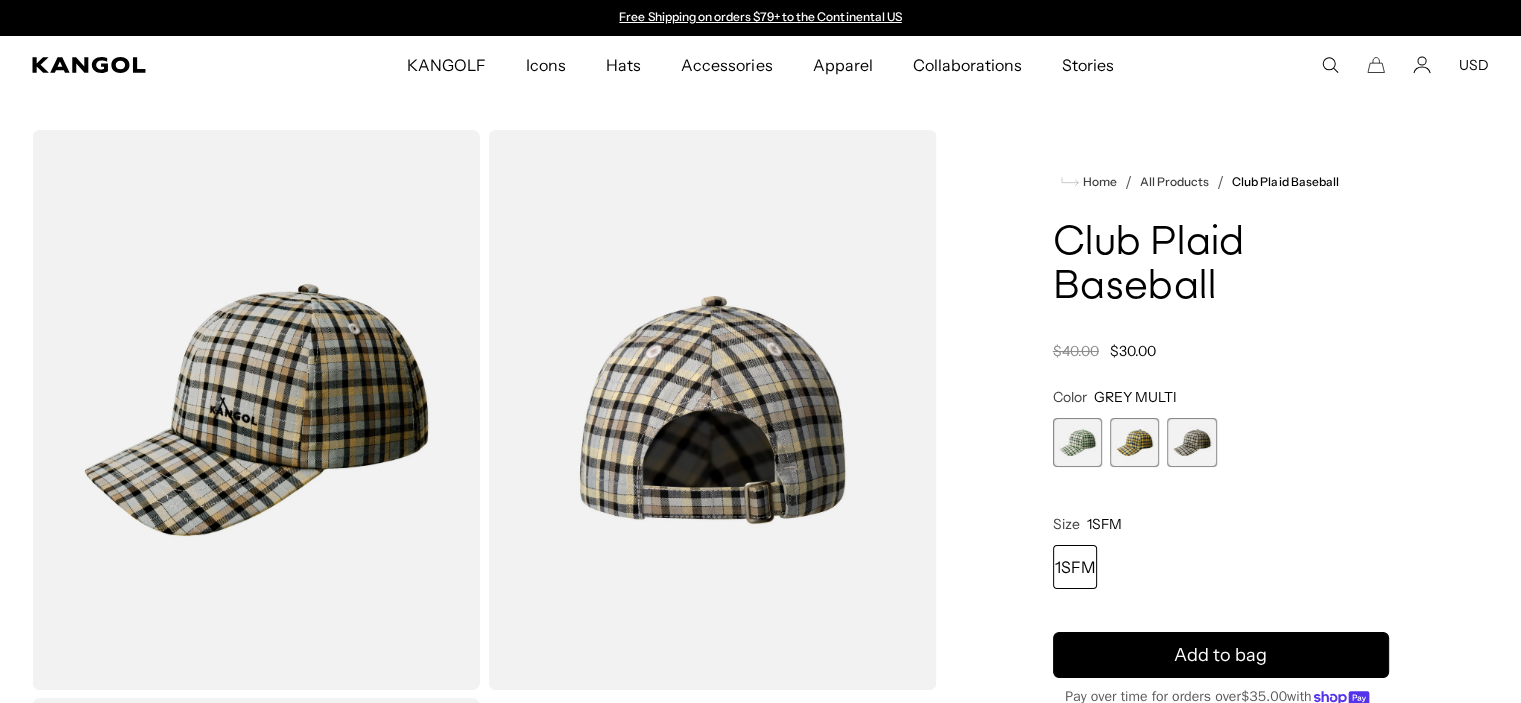 scroll, scrollTop: 0, scrollLeft: 412, axis: horizontal 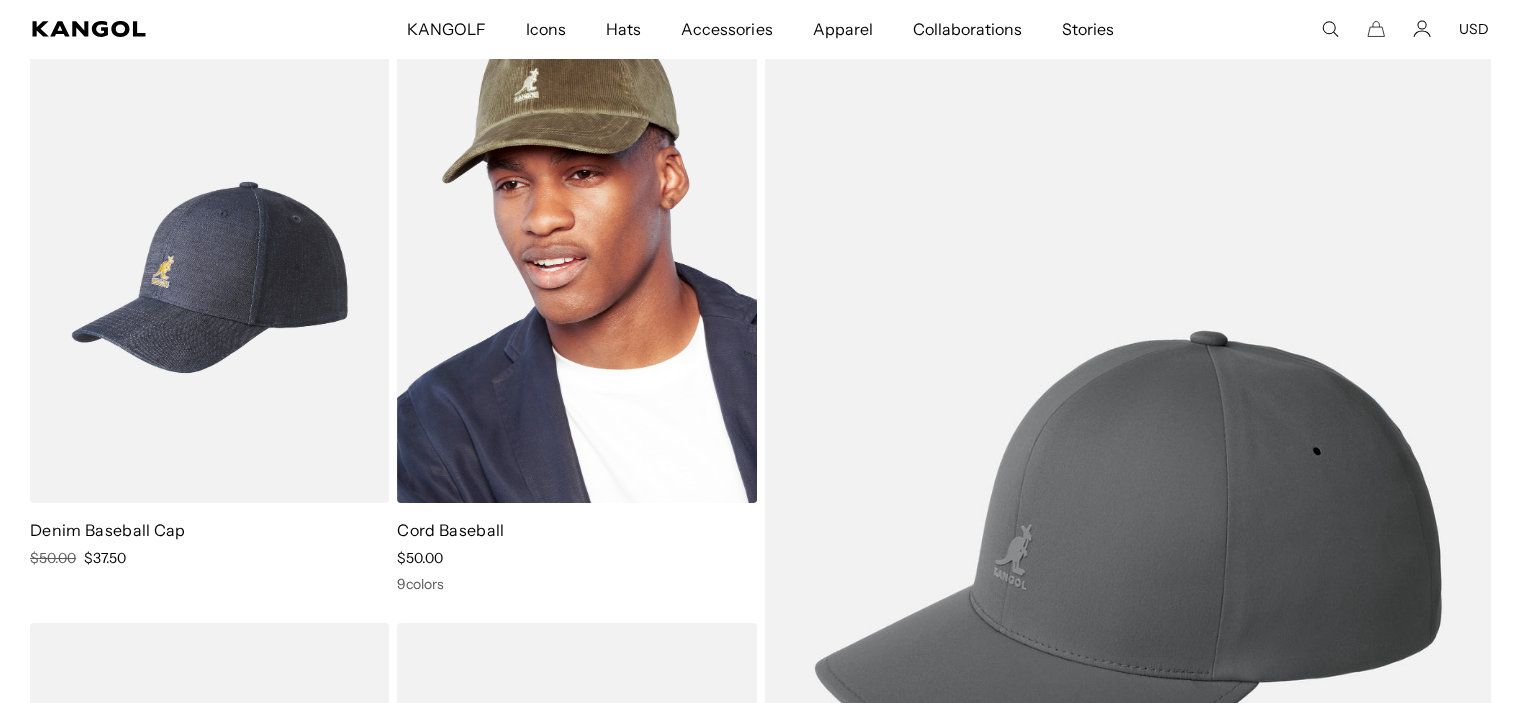 click at bounding box center [576, 277] 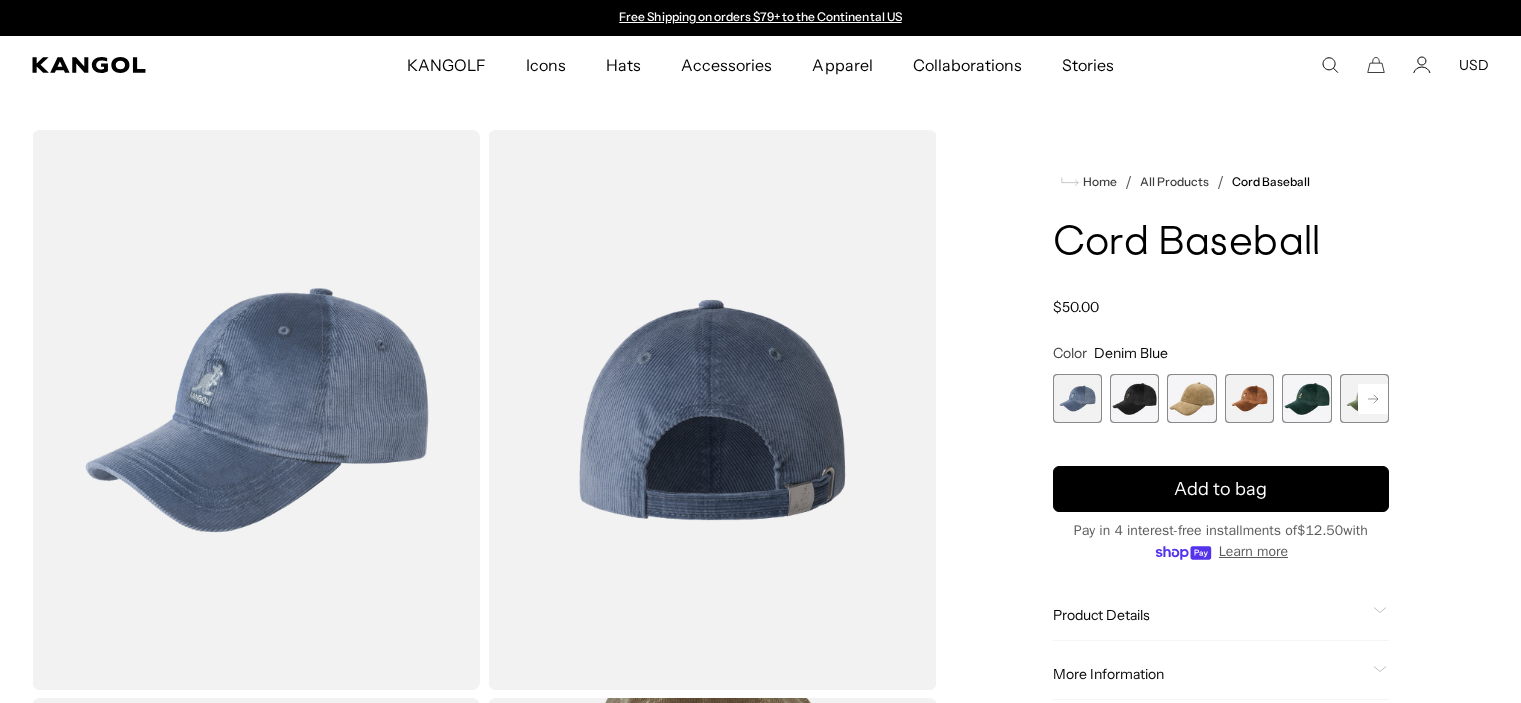 scroll, scrollTop: 0, scrollLeft: 0, axis: both 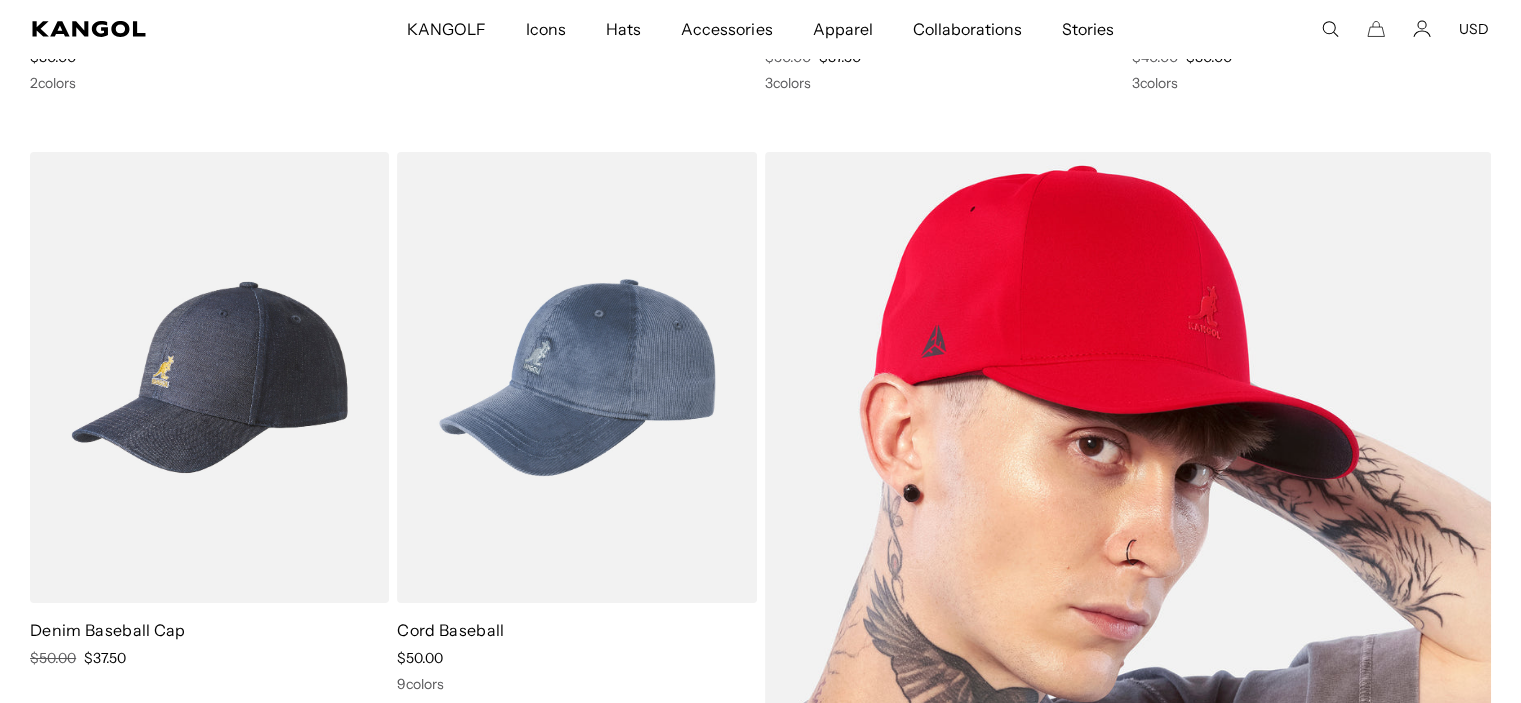 click at bounding box center [1128, 663] 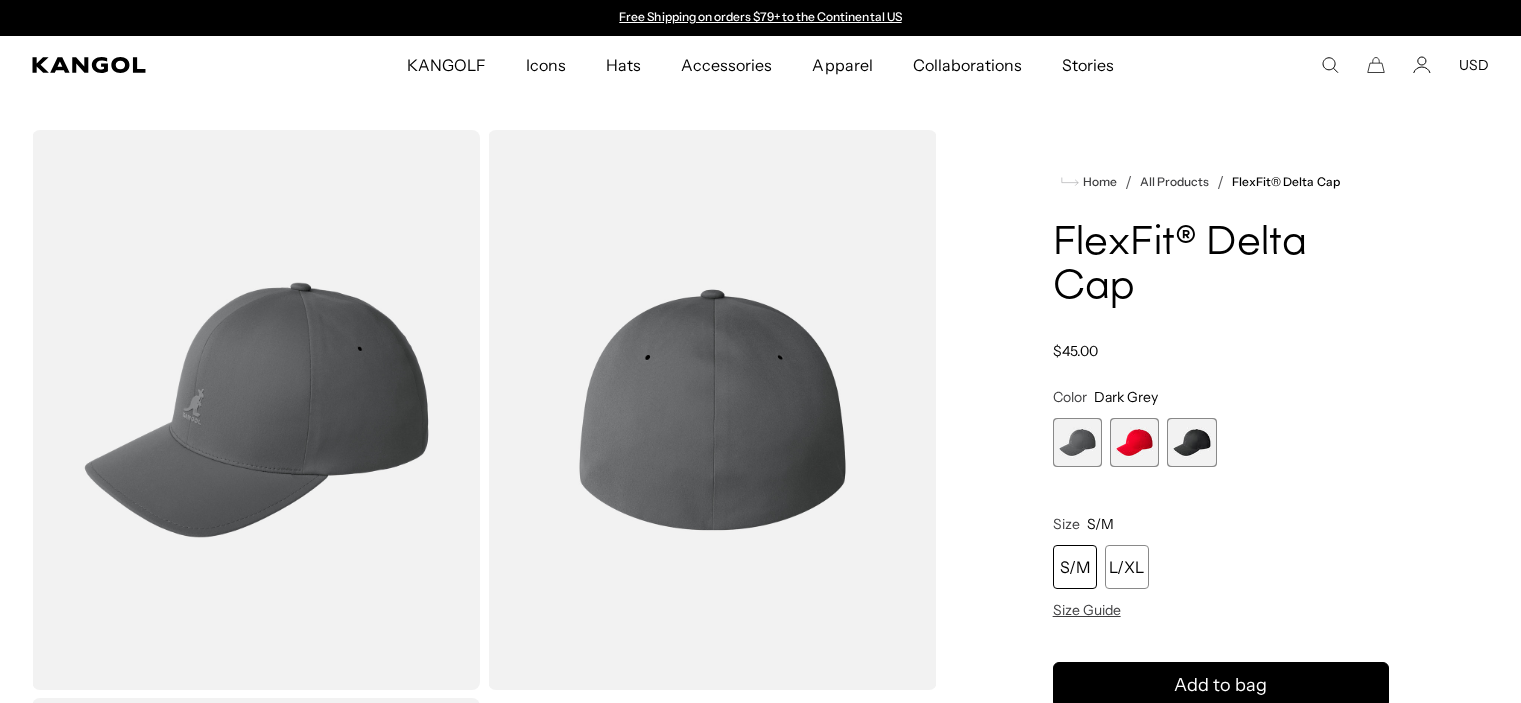 scroll, scrollTop: 0, scrollLeft: 0, axis: both 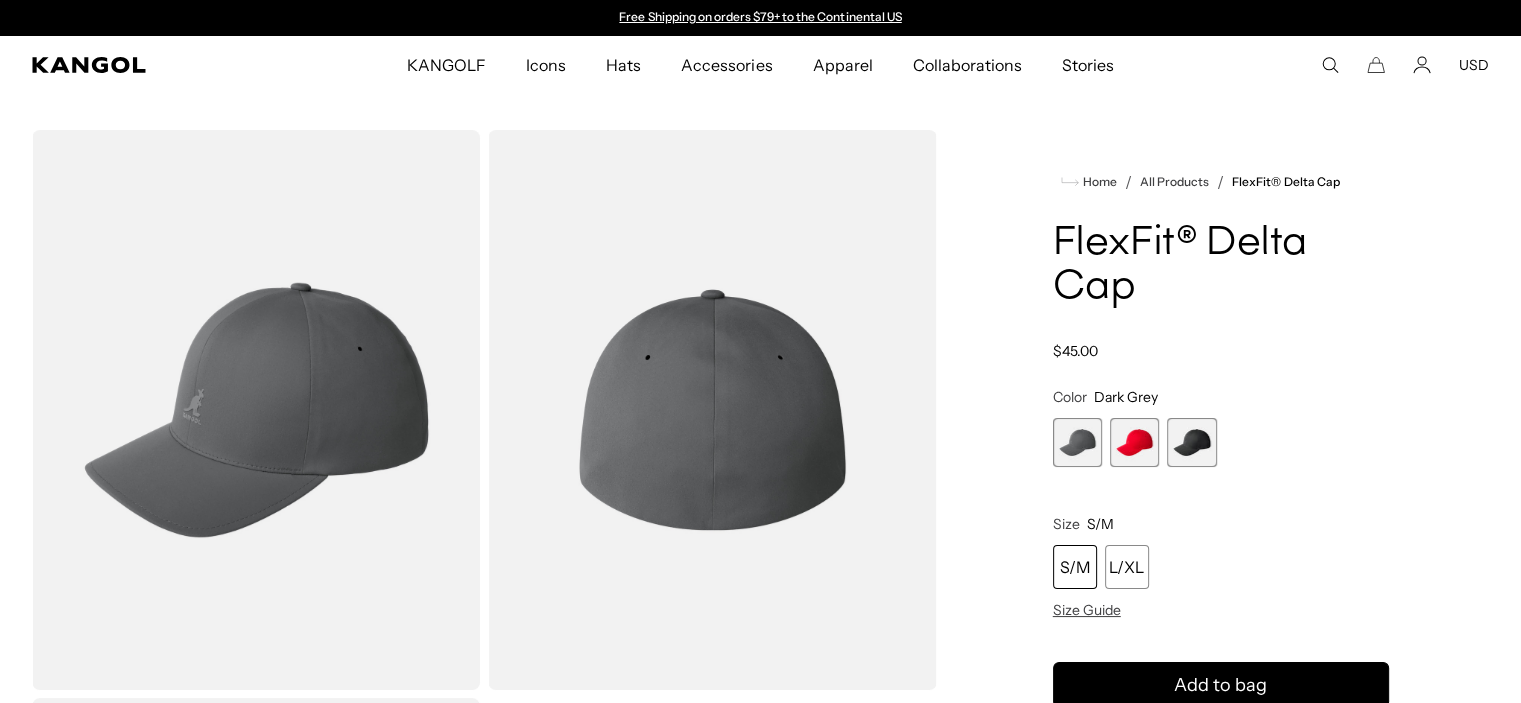 click at bounding box center [1191, 442] 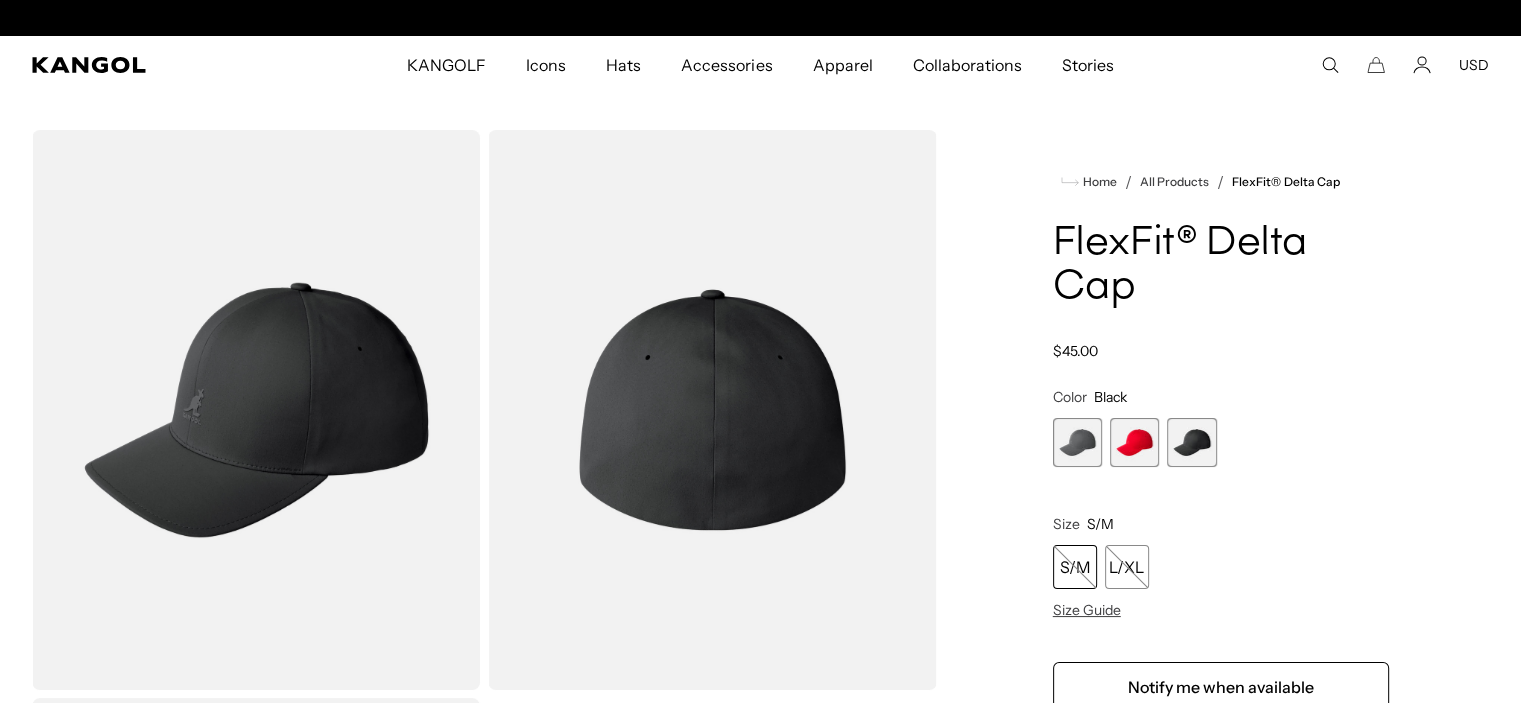 scroll, scrollTop: 0, scrollLeft: 412, axis: horizontal 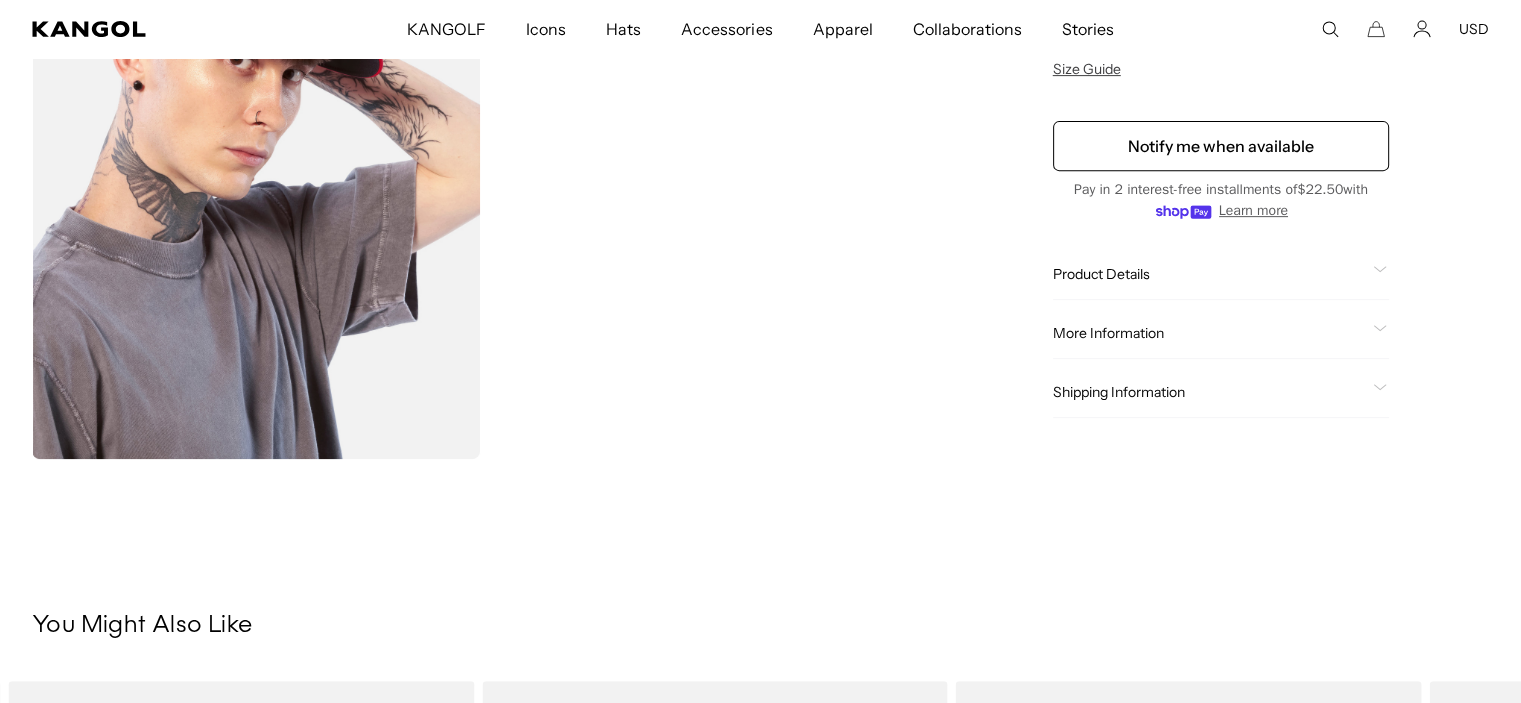 click 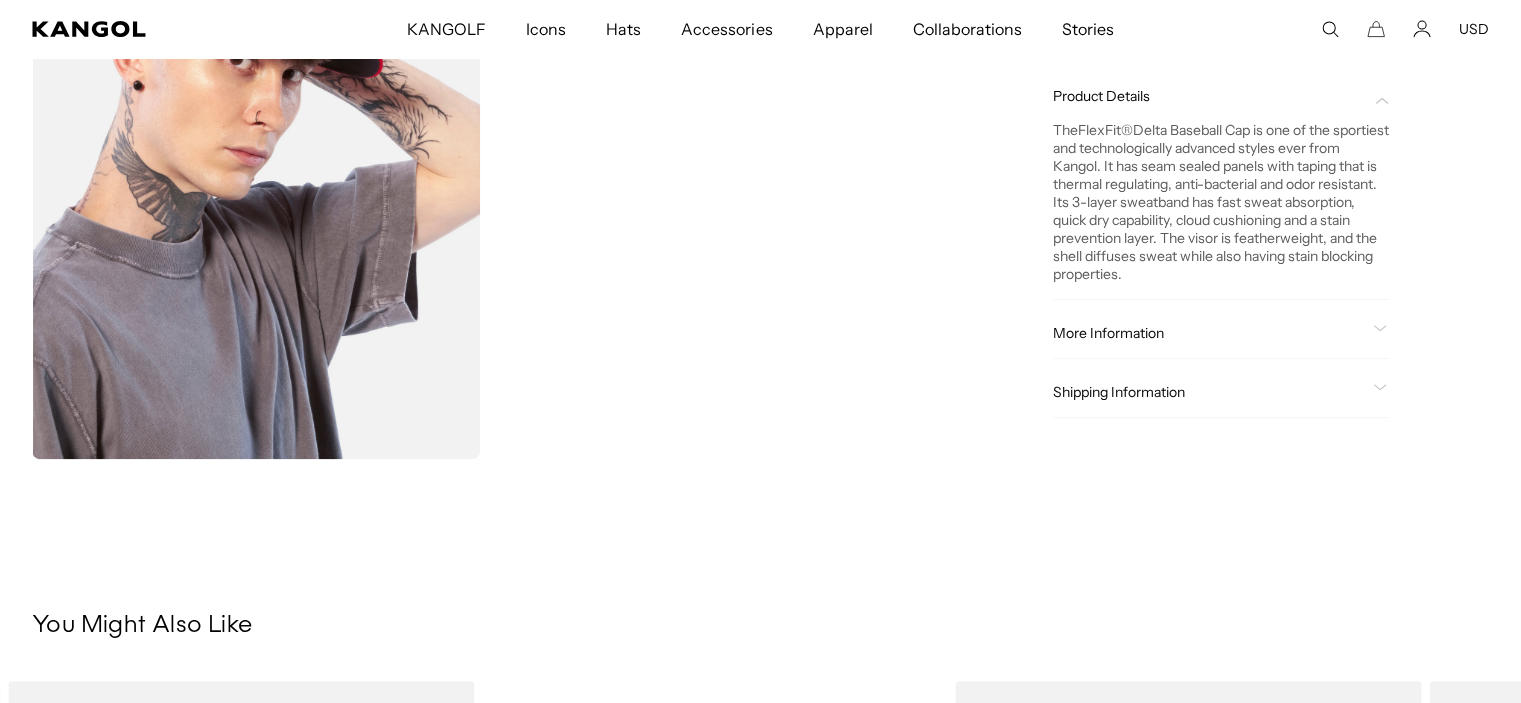 scroll, scrollTop: 0, scrollLeft: 0, axis: both 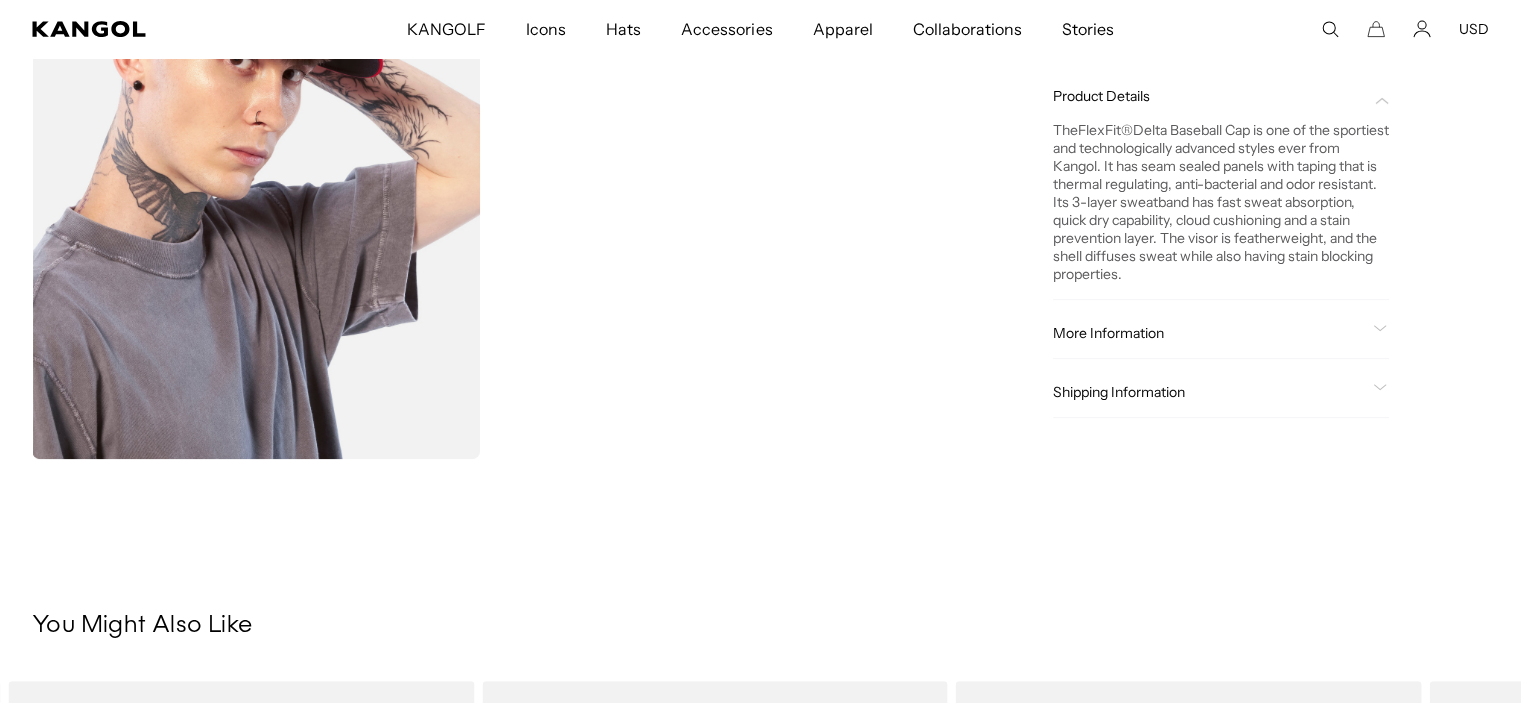 click on "More Information" 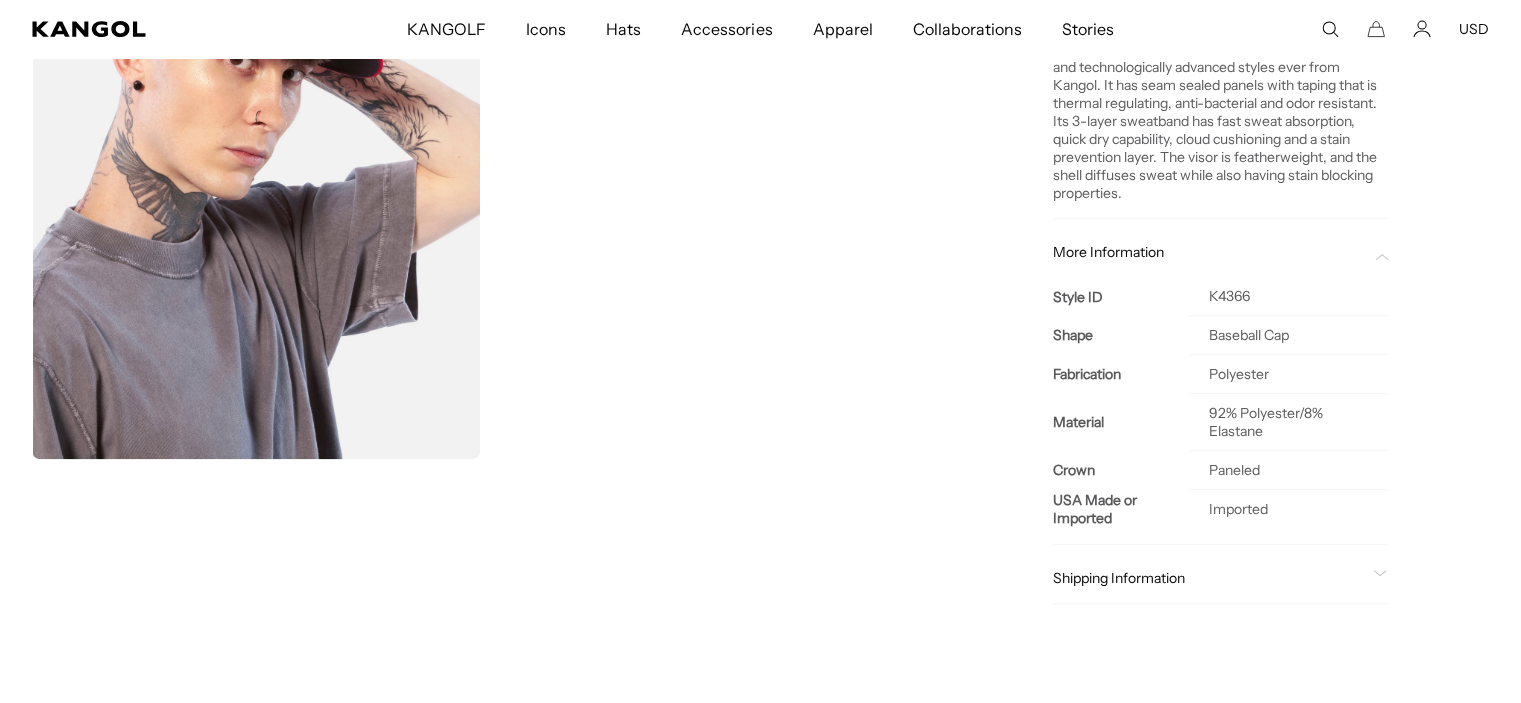 scroll, scrollTop: 0, scrollLeft: 412, axis: horizontal 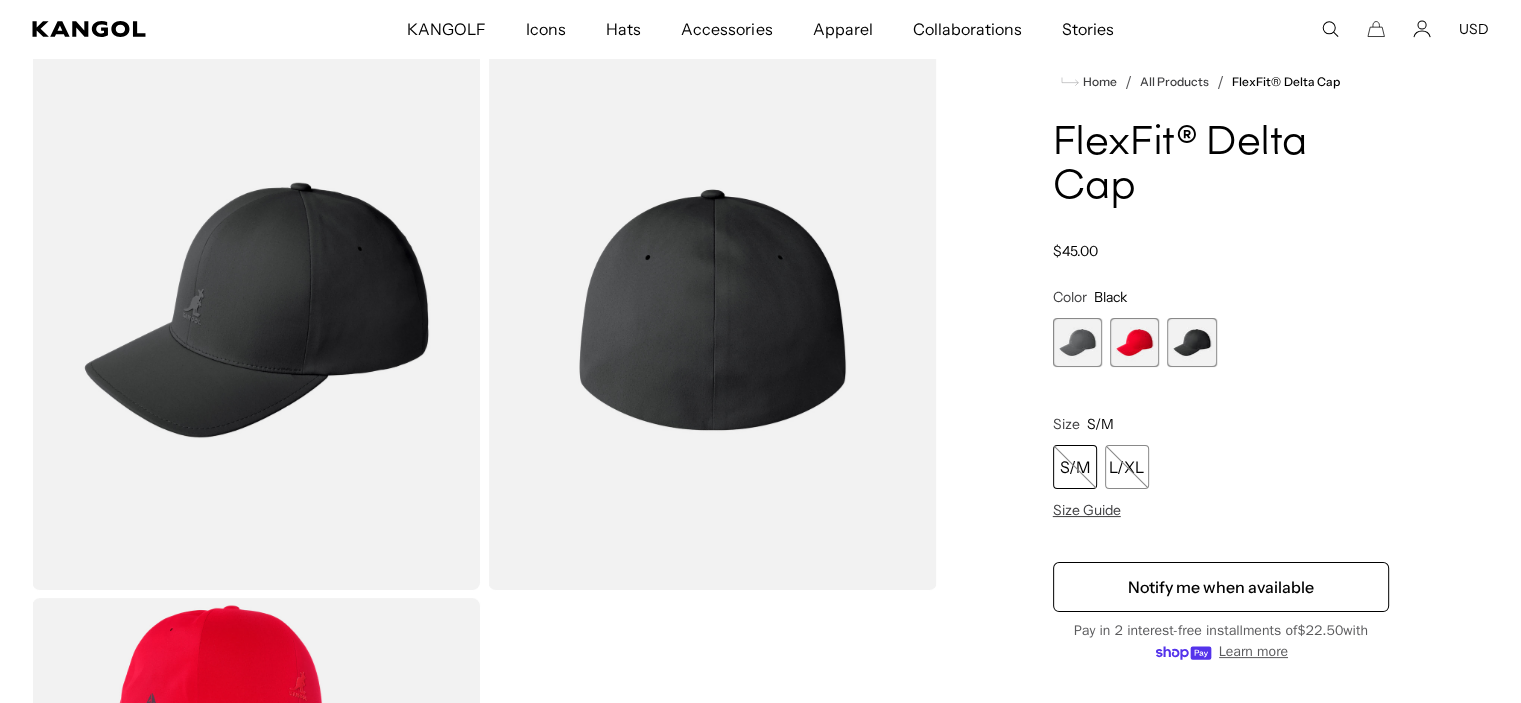 click at bounding box center (256, 310) 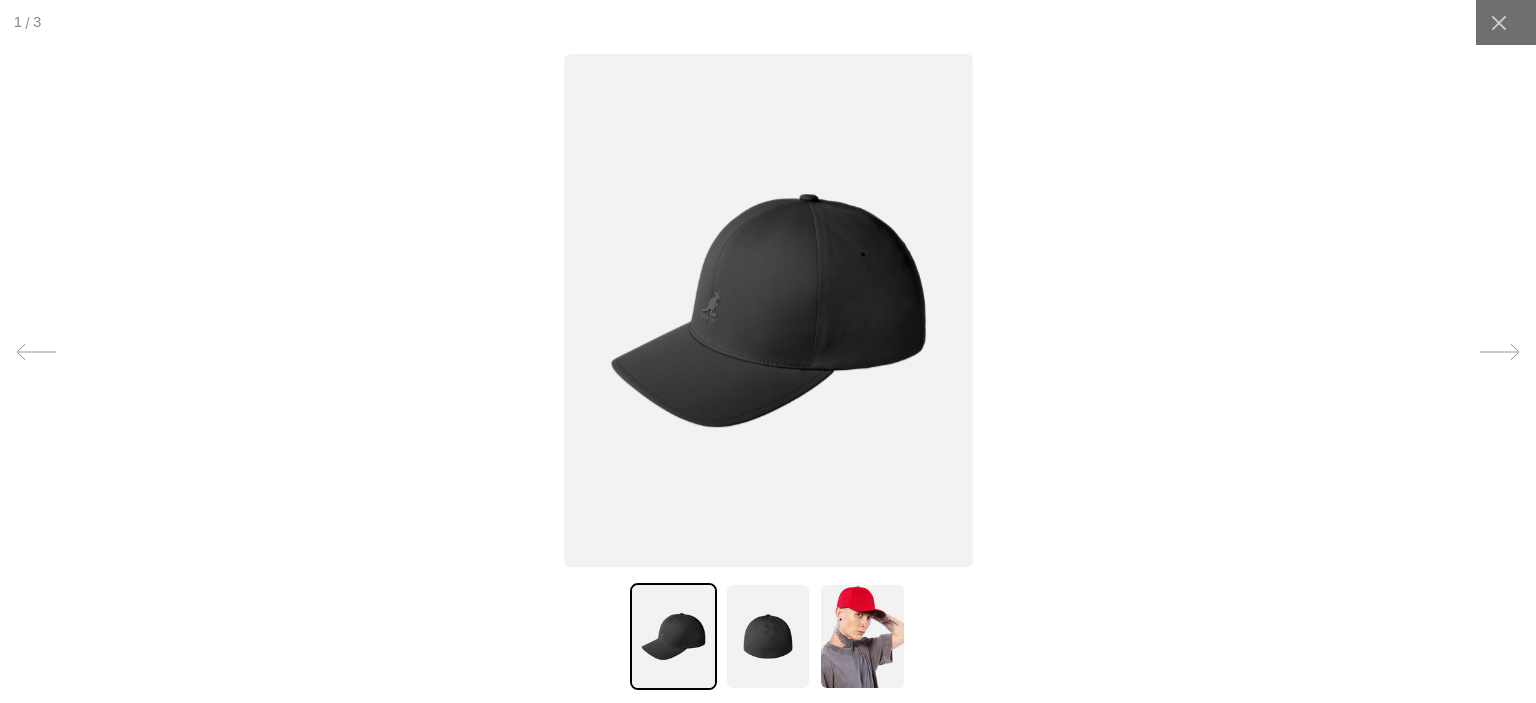 click at bounding box center [767, 310] 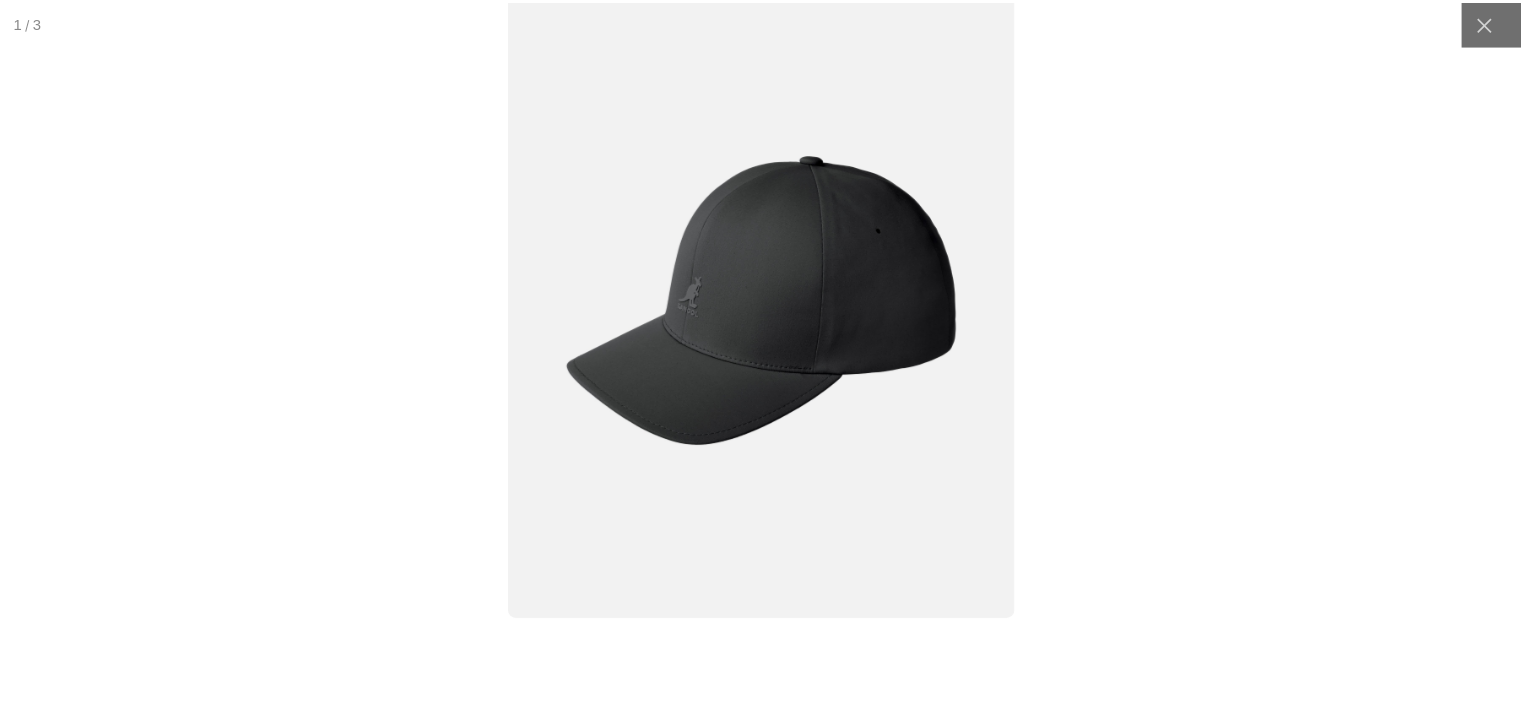 scroll, scrollTop: 0, scrollLeft: 412, axis: horizontal 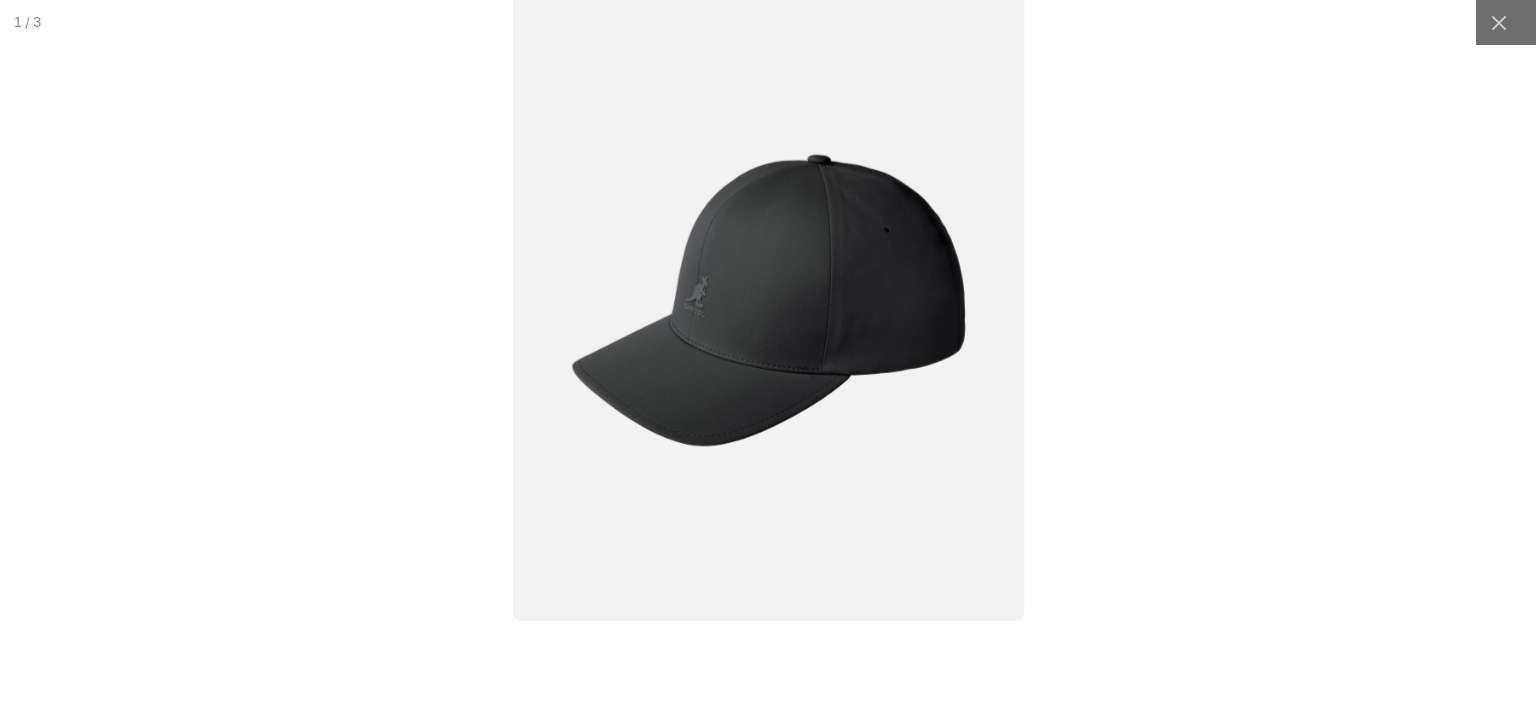 click at bounding box center [768, 351] 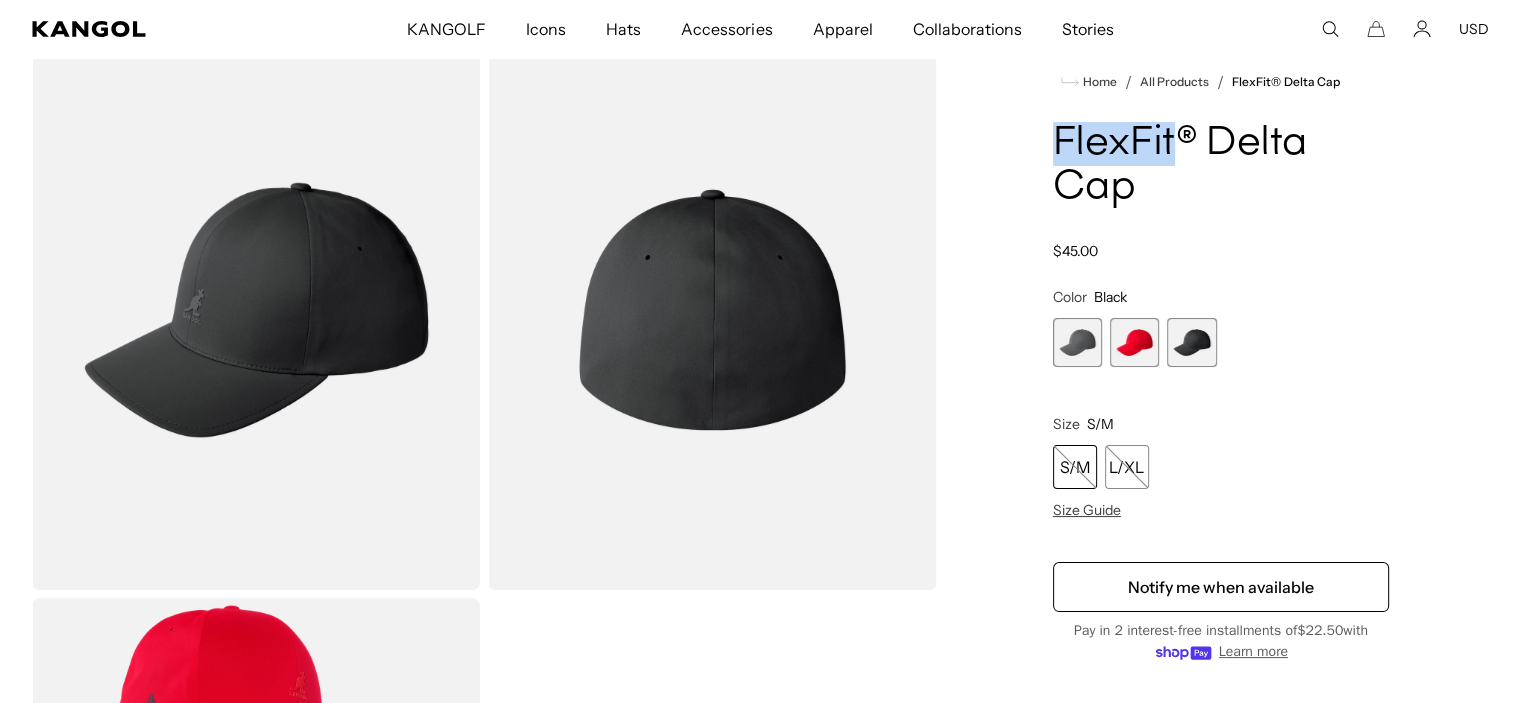 scroll, scrollTop: 0, scrollLeft: 0, axis: both 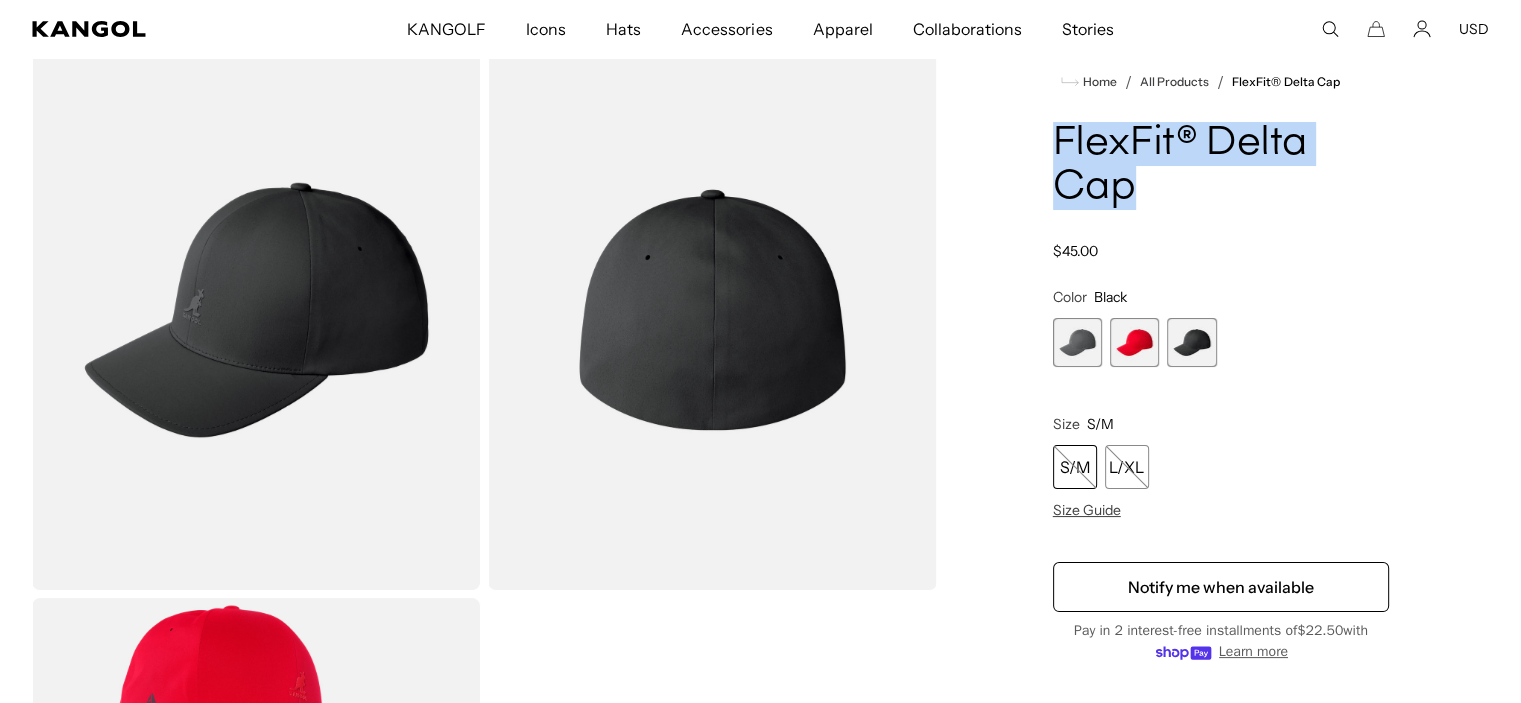 drag, startPoint x: 1056, startPoint y: 142, endPoint x: 1232, endPoint y: 175, distance: 179.06703 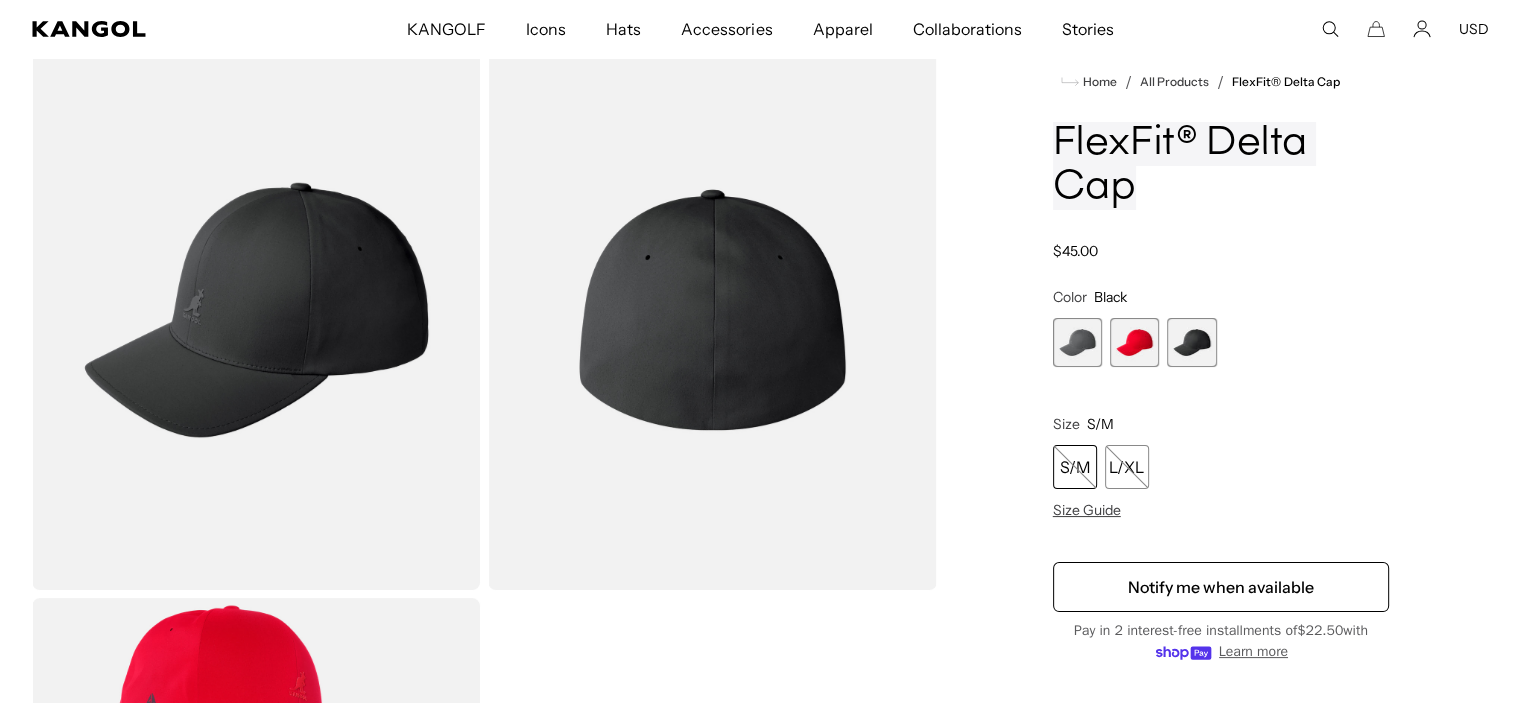 scroll, scrollTop: 0, scrollLeft: 0, axis: both 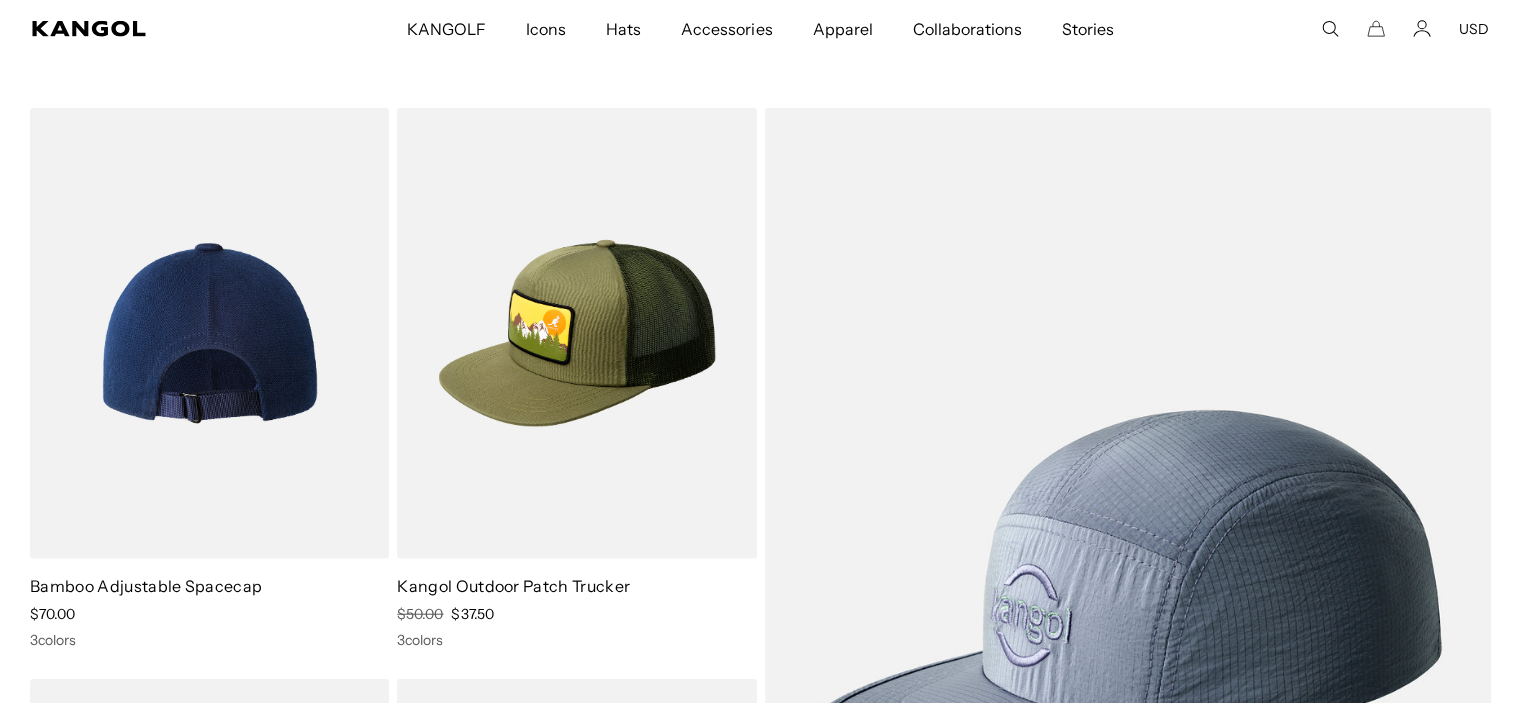 click at bounding box center [209, 333] 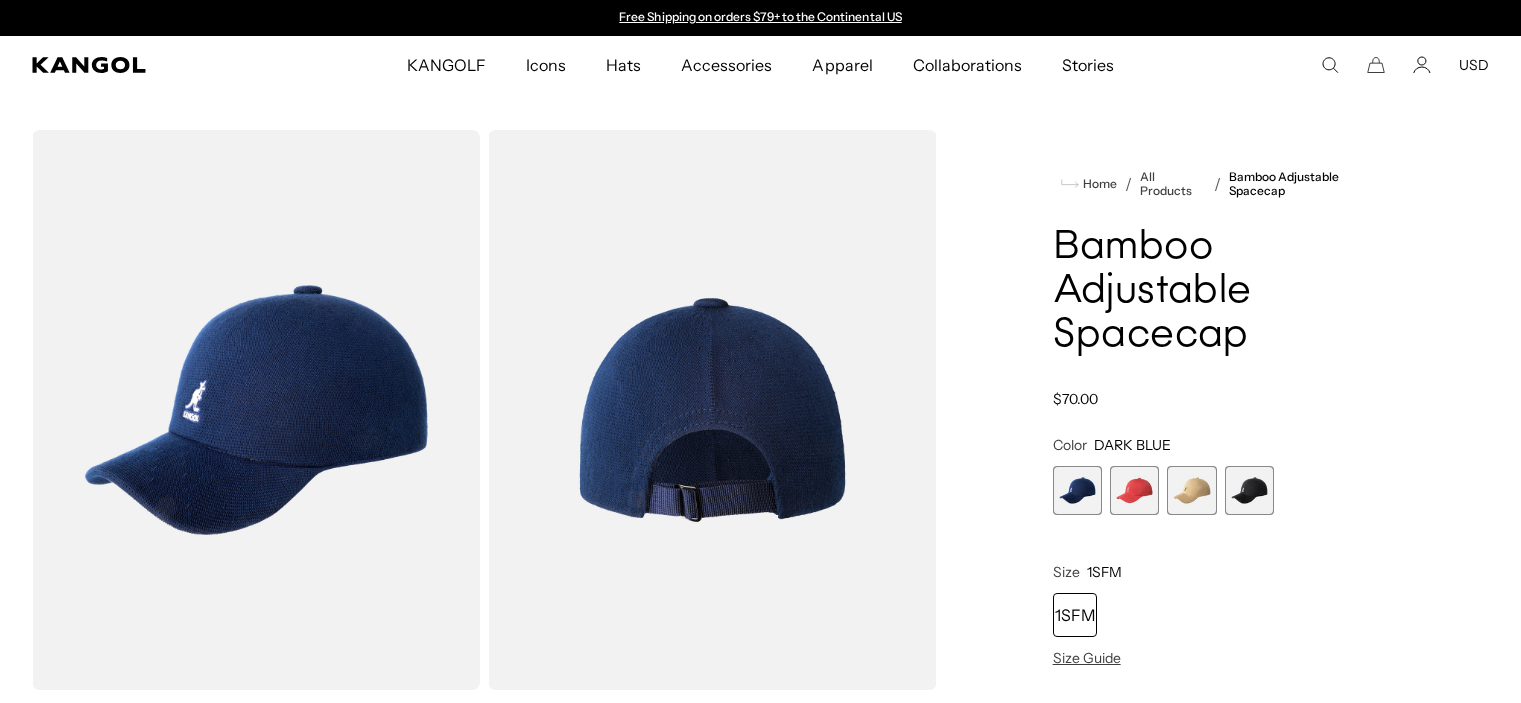 scroll, scrollTop: 0, scrollLeft: 0, axis: both 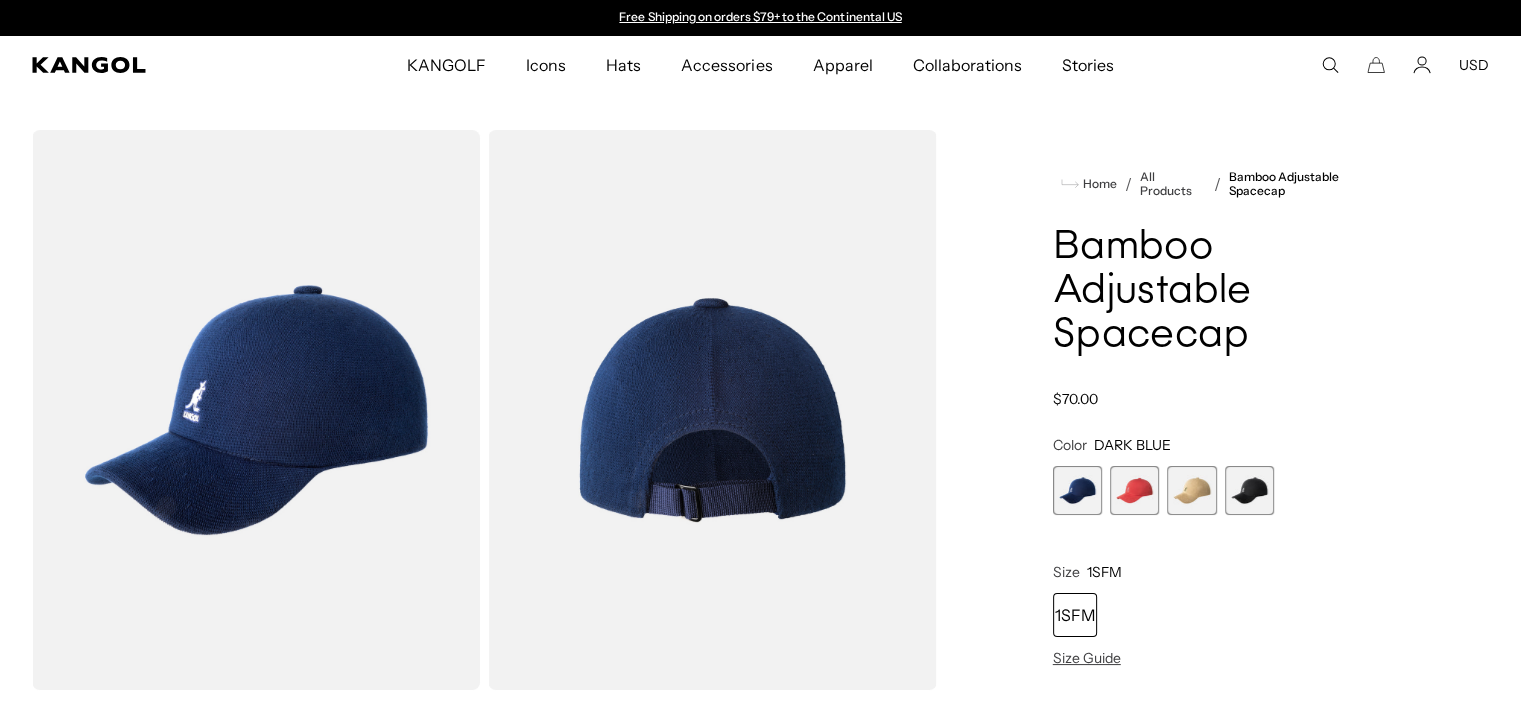 click at bounding box center [1249, 490] 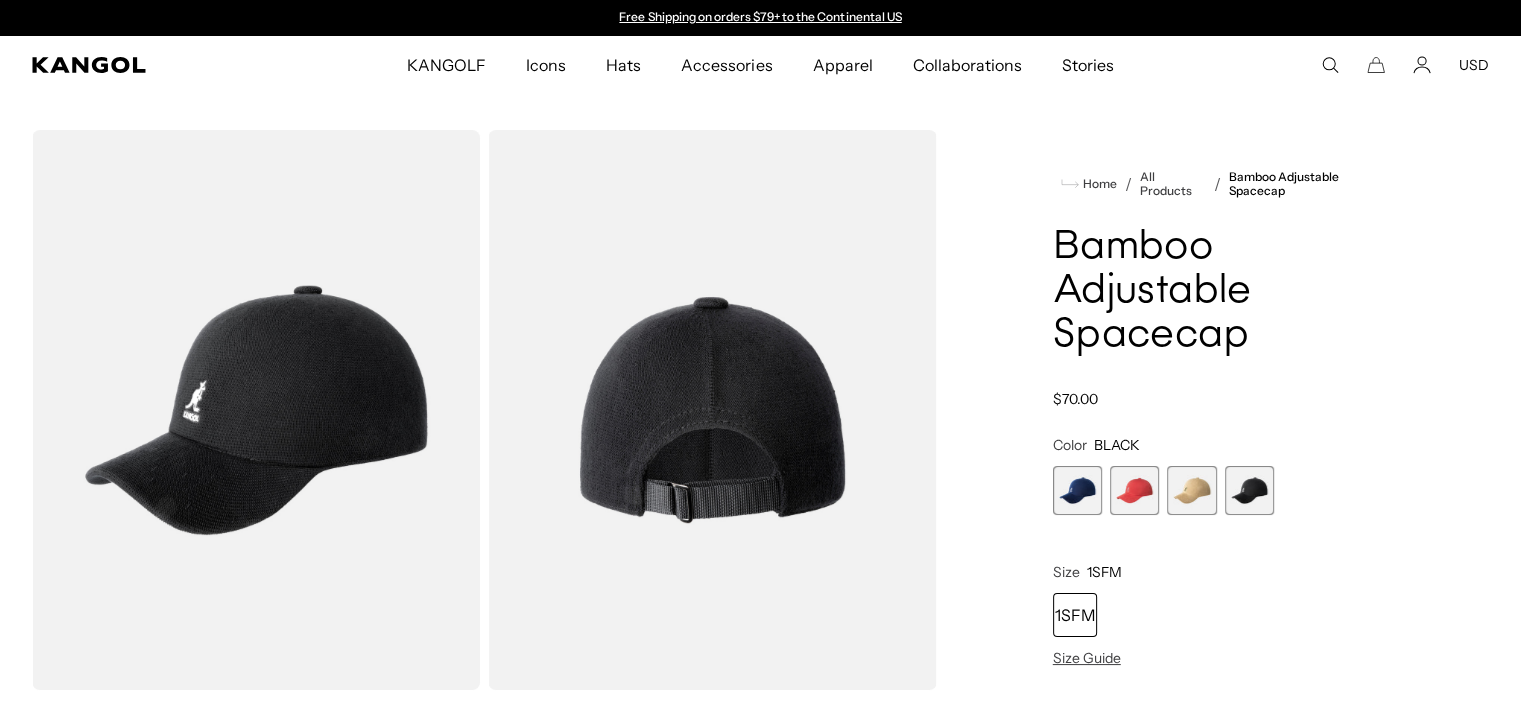 scroll, scrollTop: 0, scrollLeft: 412, axis: horizontal 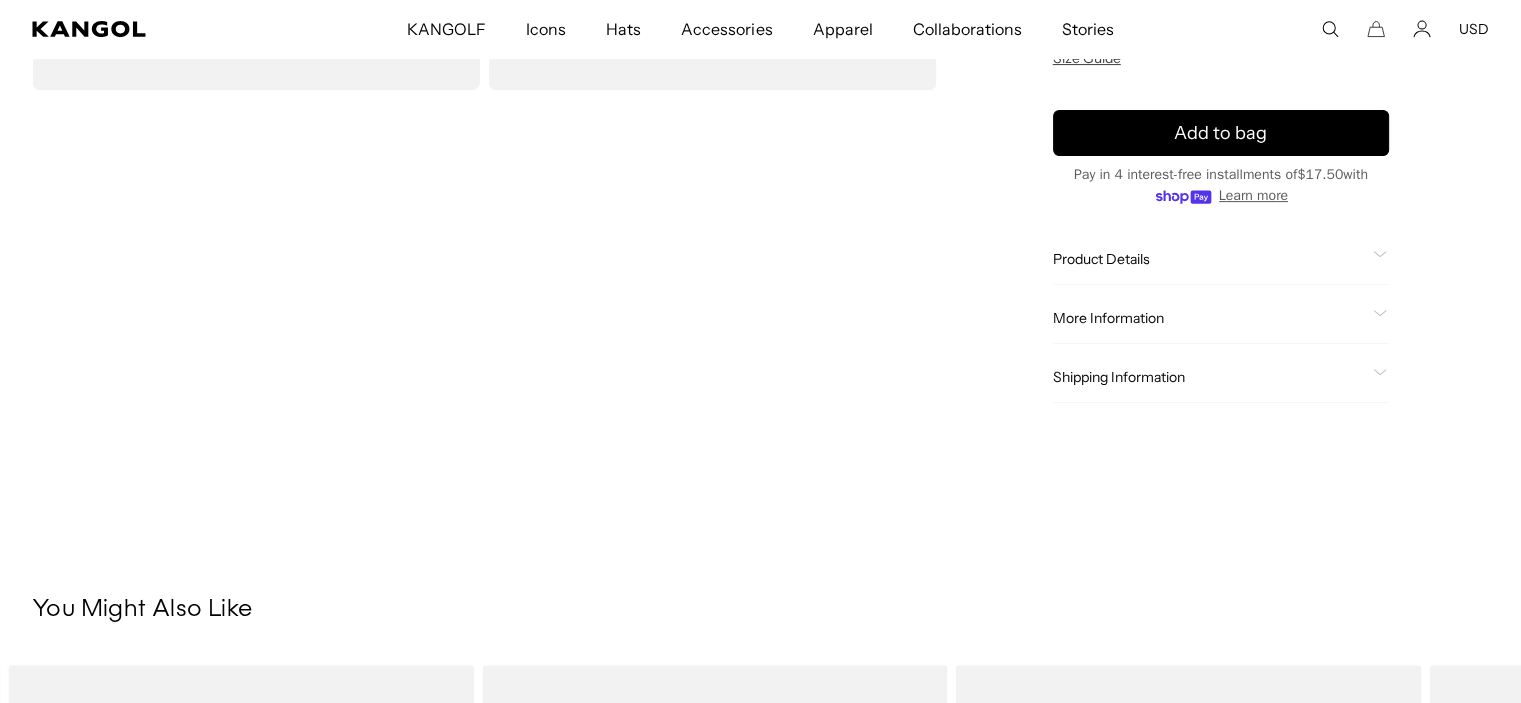 click on "Product Details" 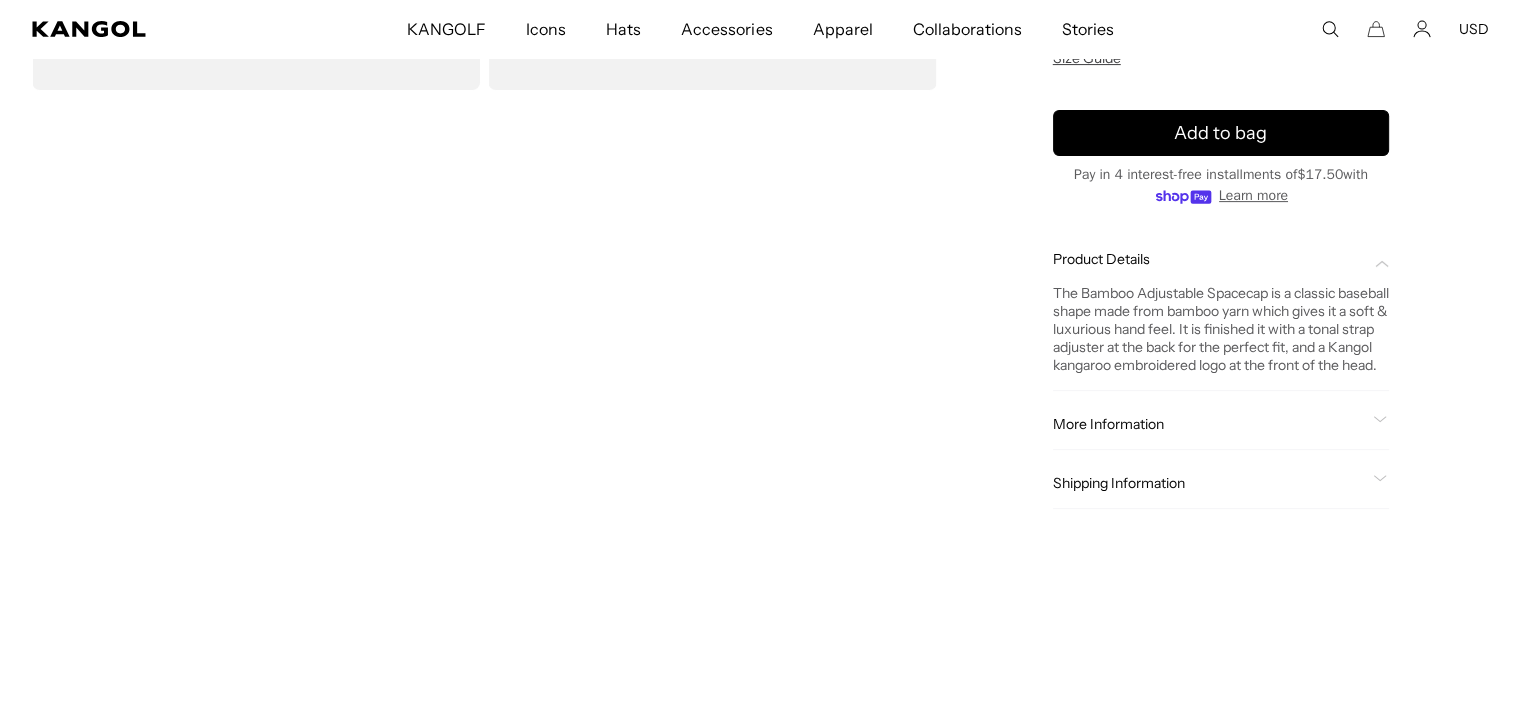 scroll, scrollTop: 0, scrollLeft: 412, axis: horizontal 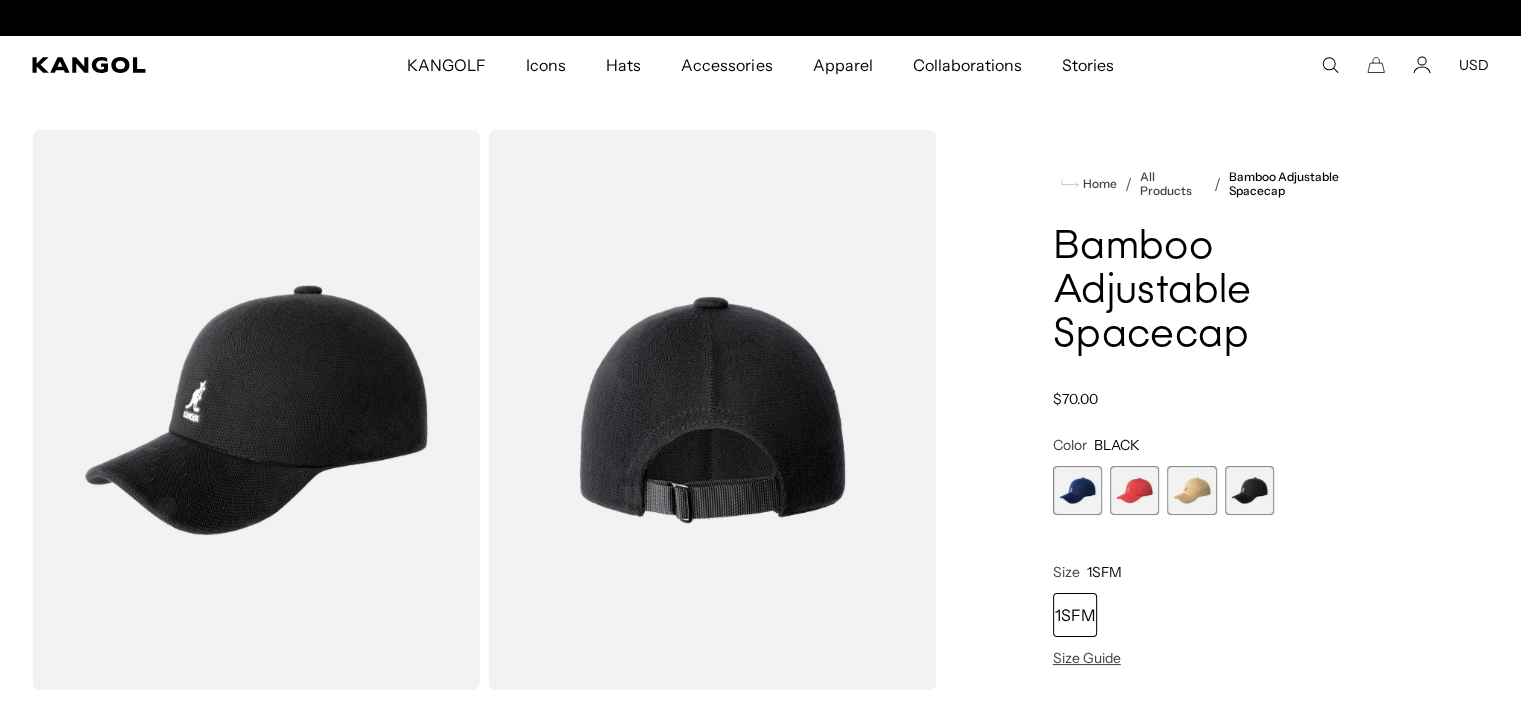 click at bounding box center (256, 410) 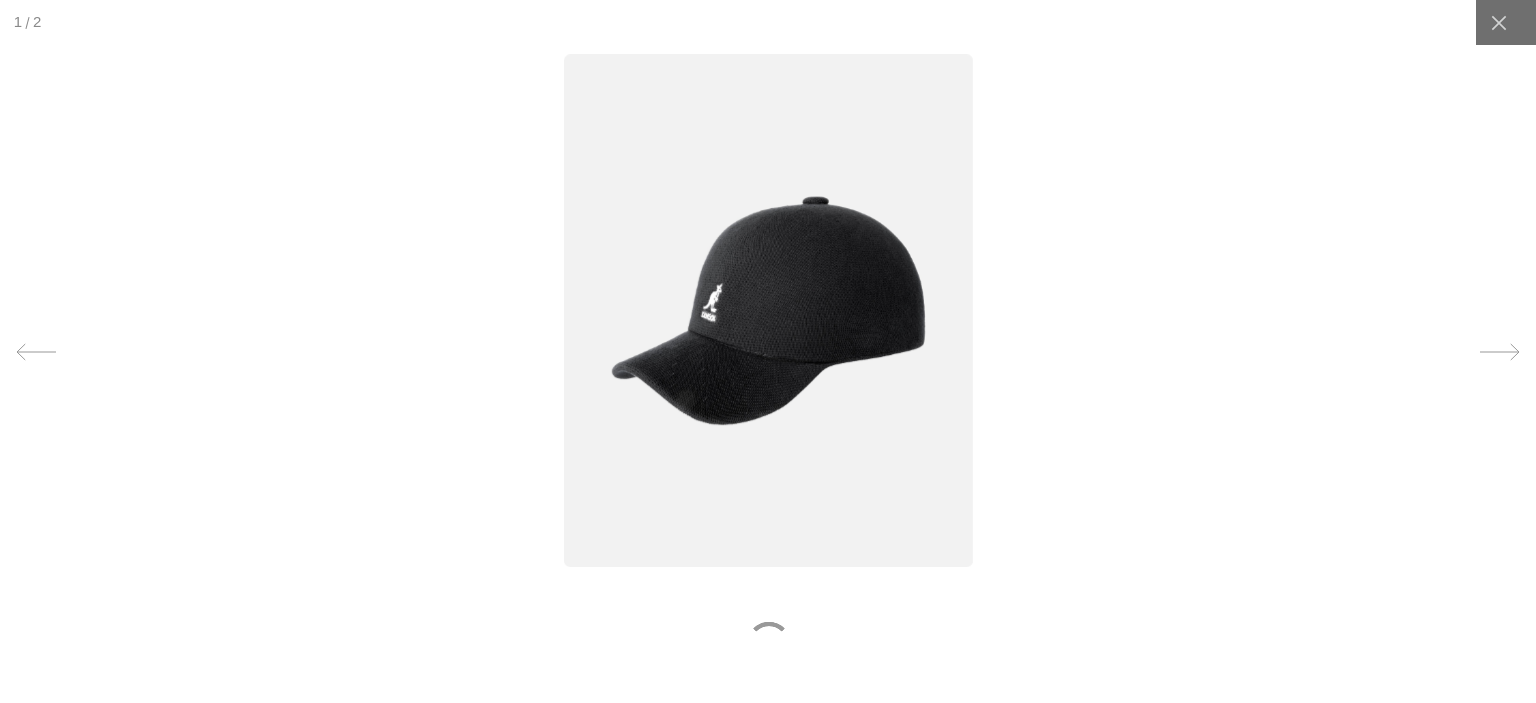 scroll, scrollTop: 0, scrollLeft: 0, axis: both 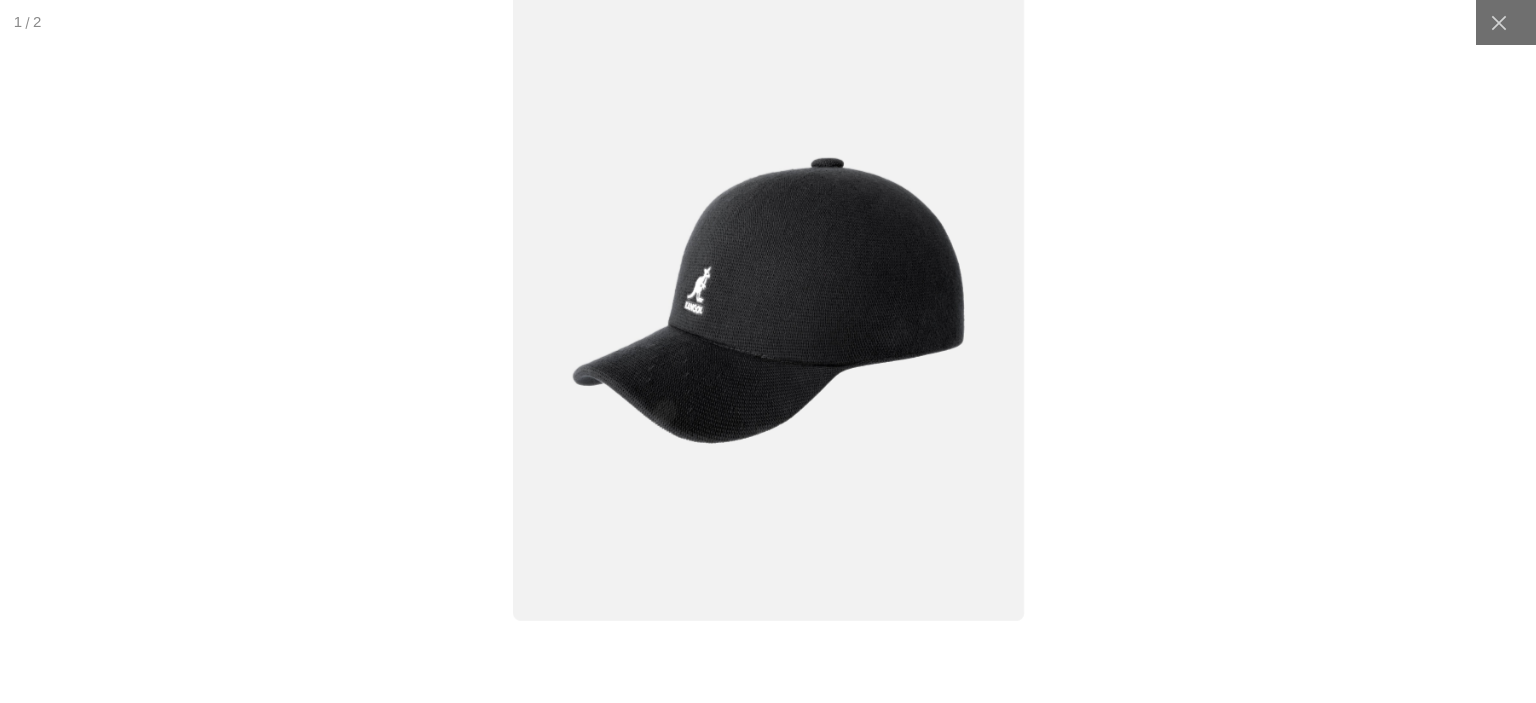 click at bounding box center (767, 300) 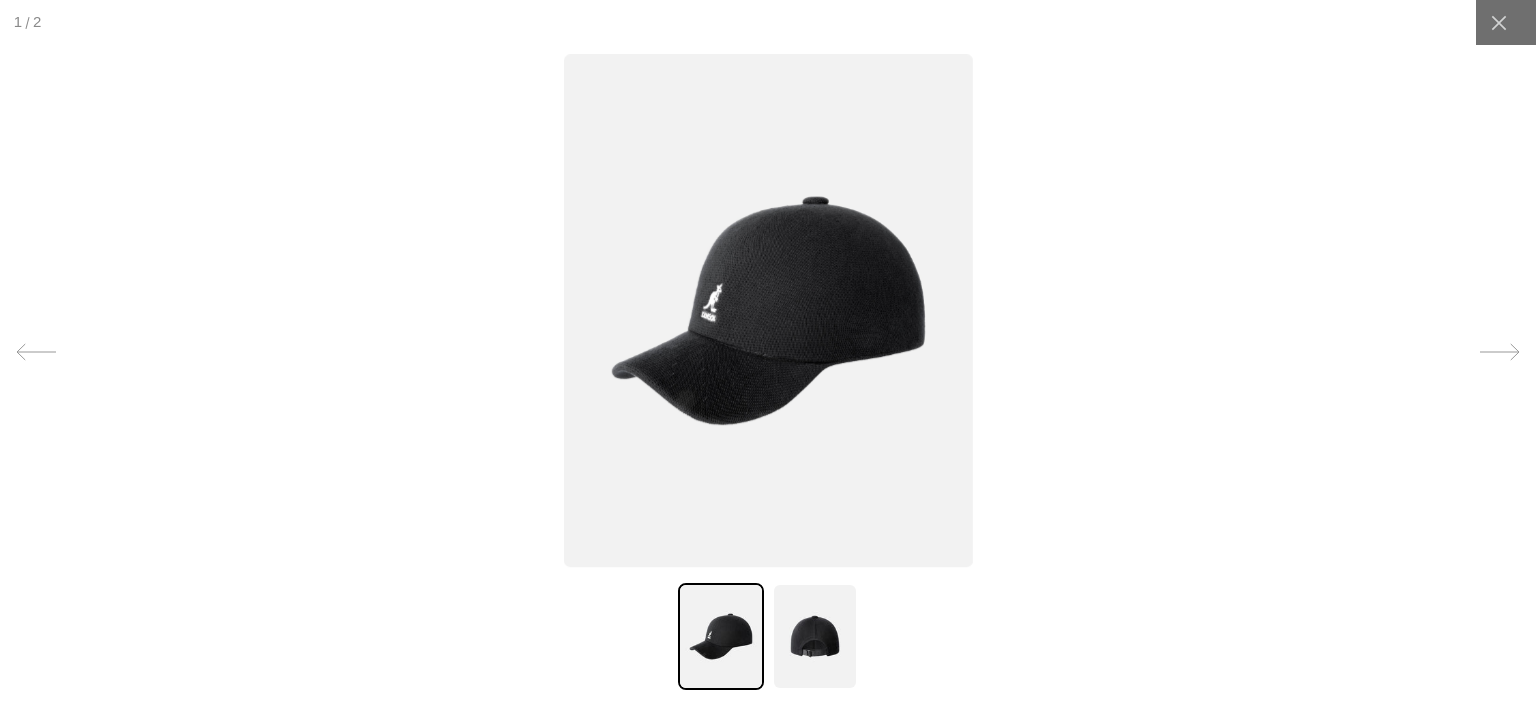 scroll, scrollTop: 0, scrollLeft: 412, axis: horizontal 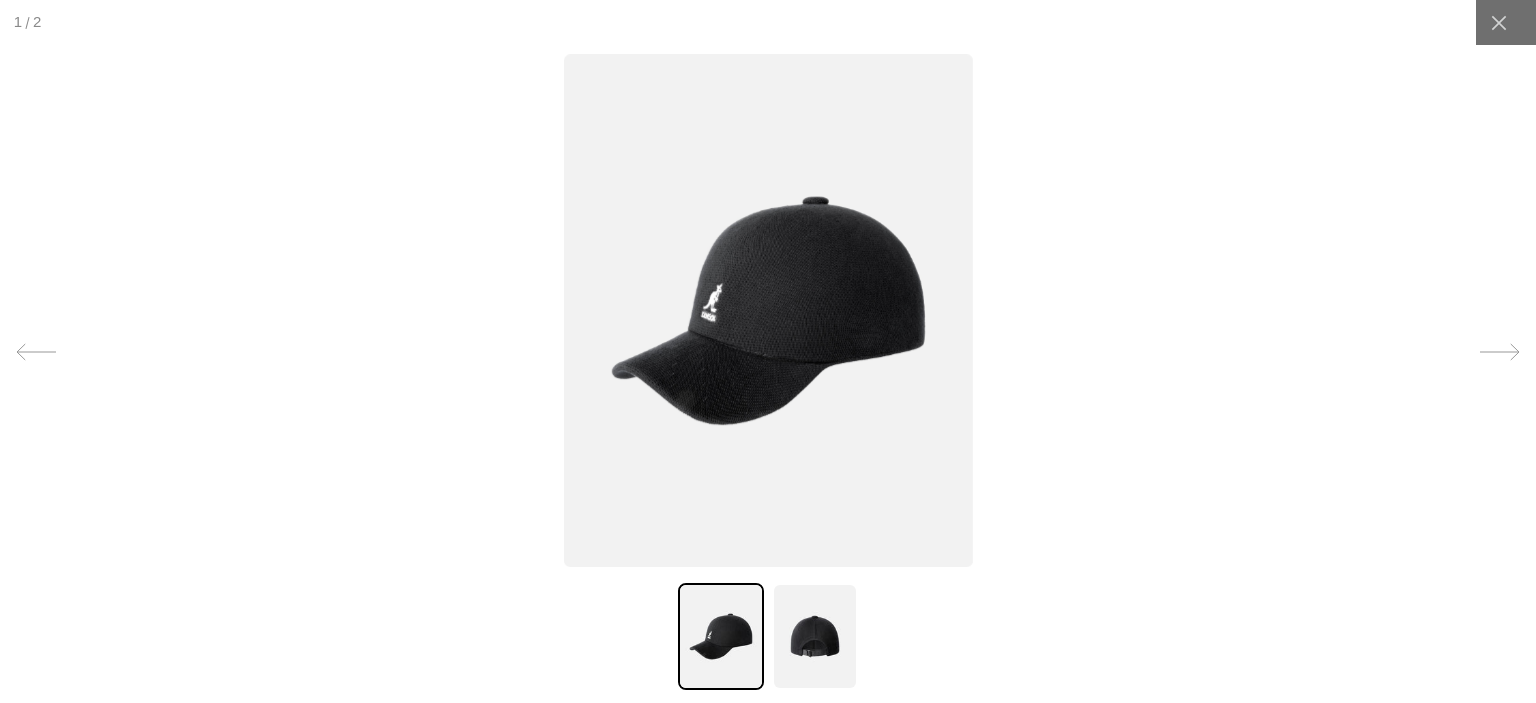 click at bounding box center (815, 636) 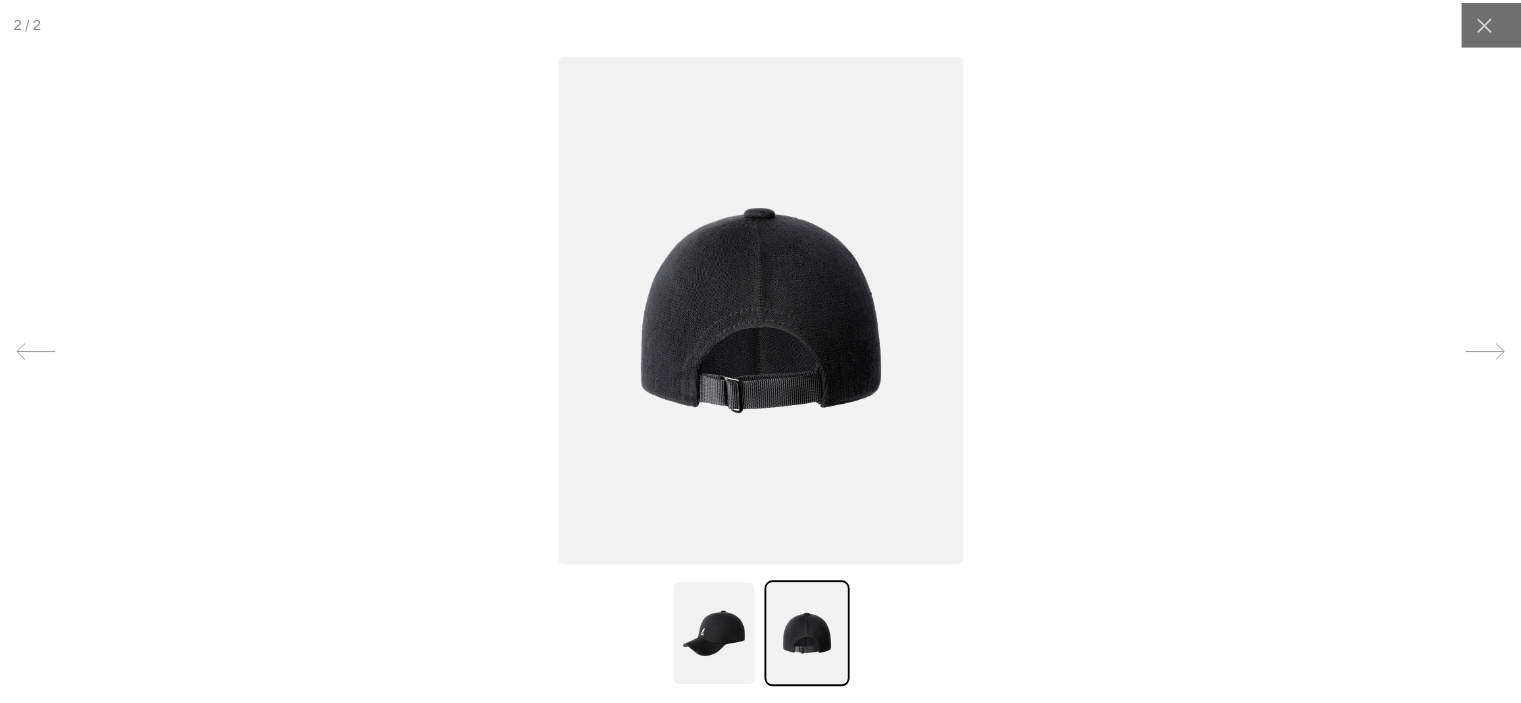 scroll, scrollTop: 0, scrollLeft: 0, axis: both 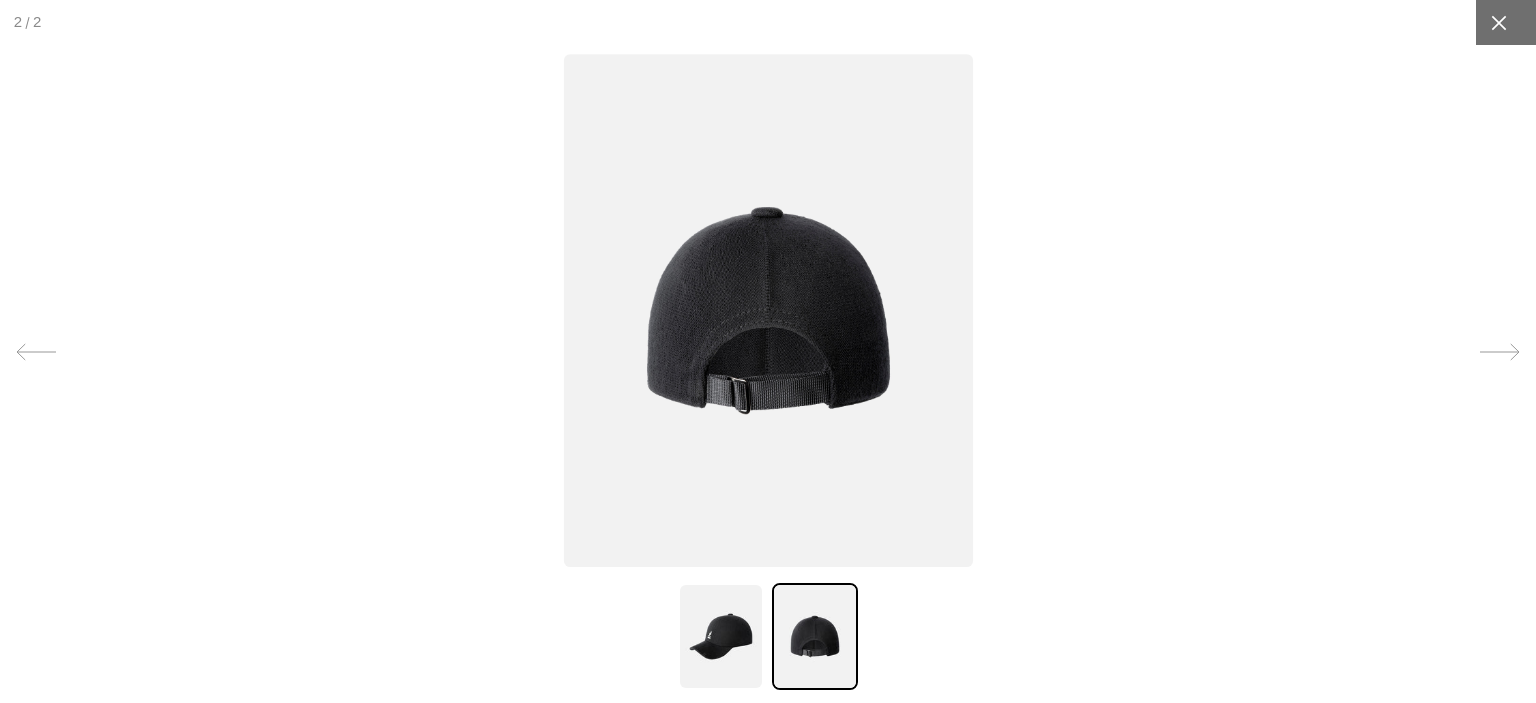 click 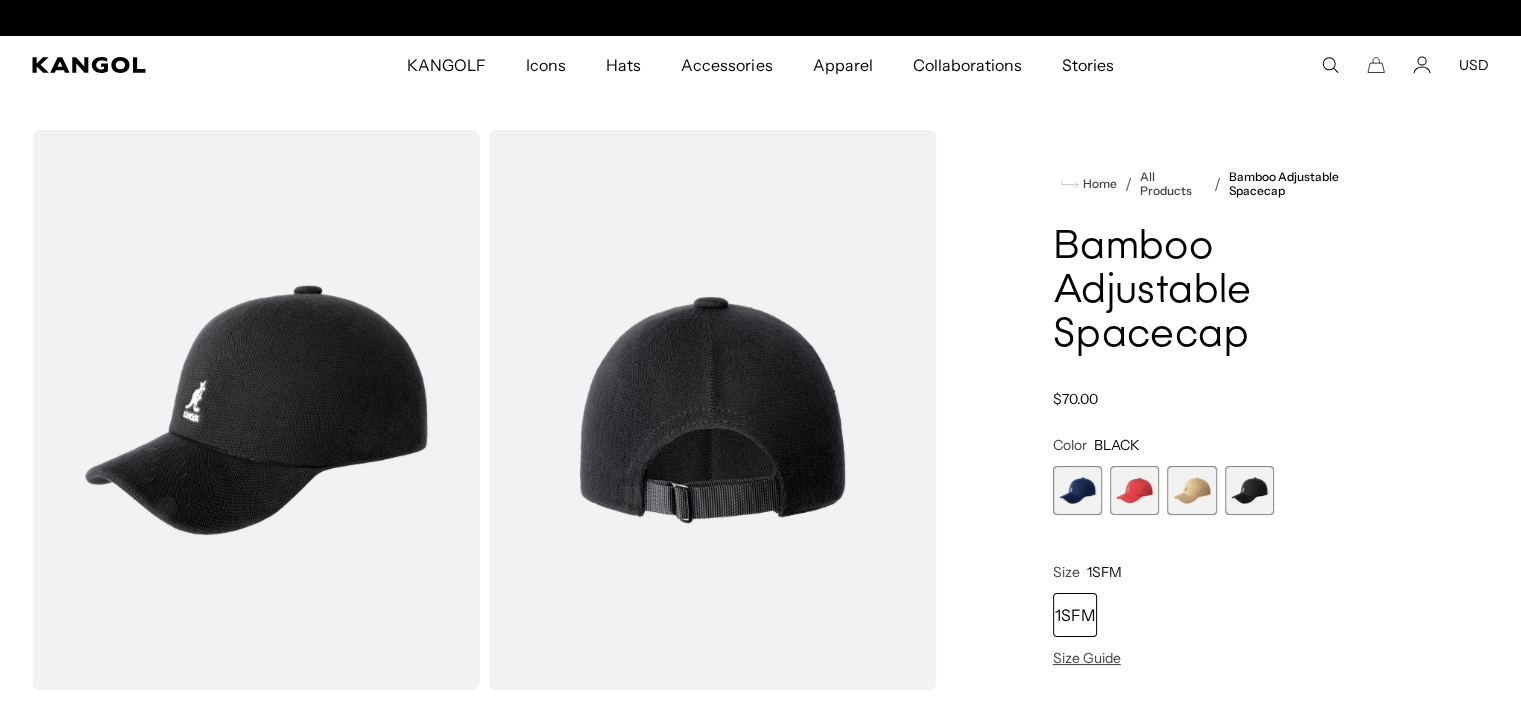scroll, scrollTop: 0, scrollLeft: 0, axis: both 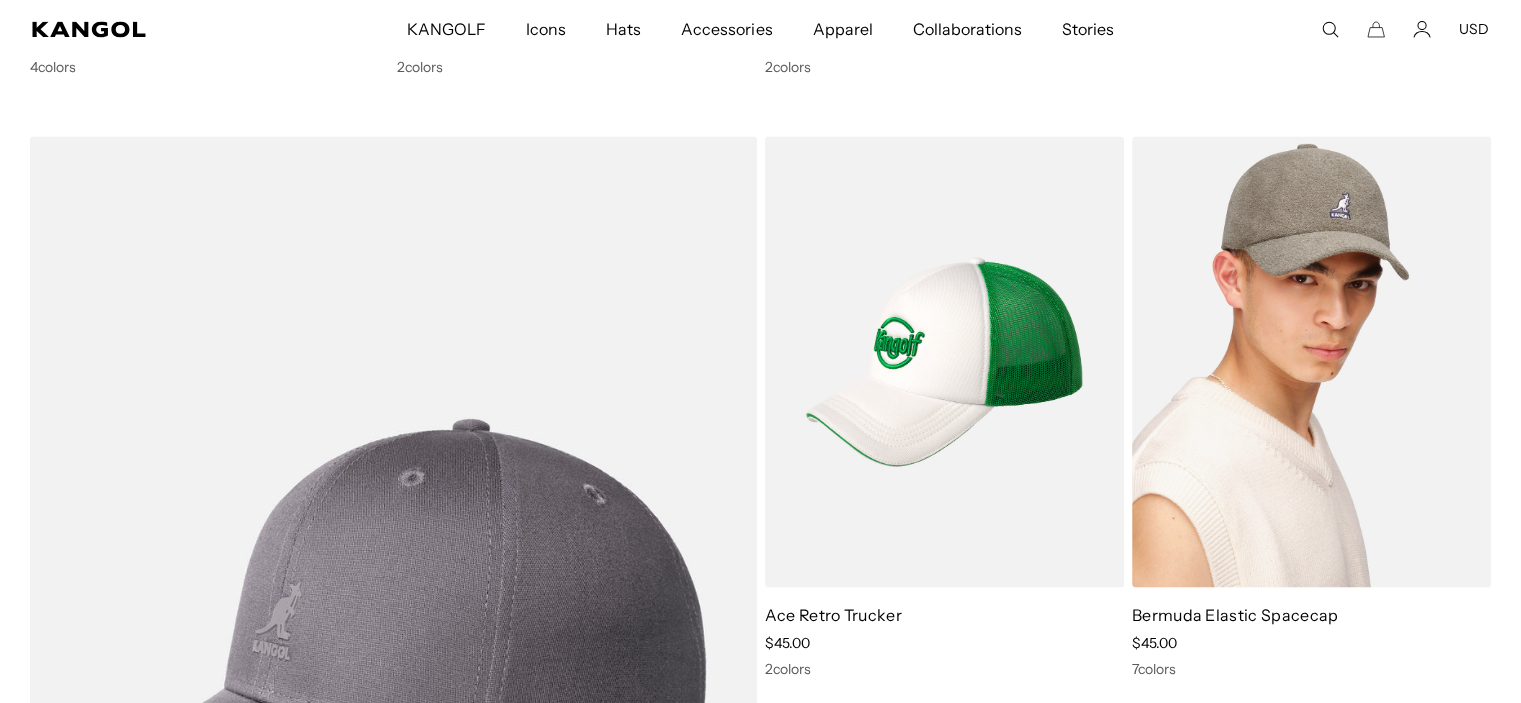 click at bounding box center (1311, 361) 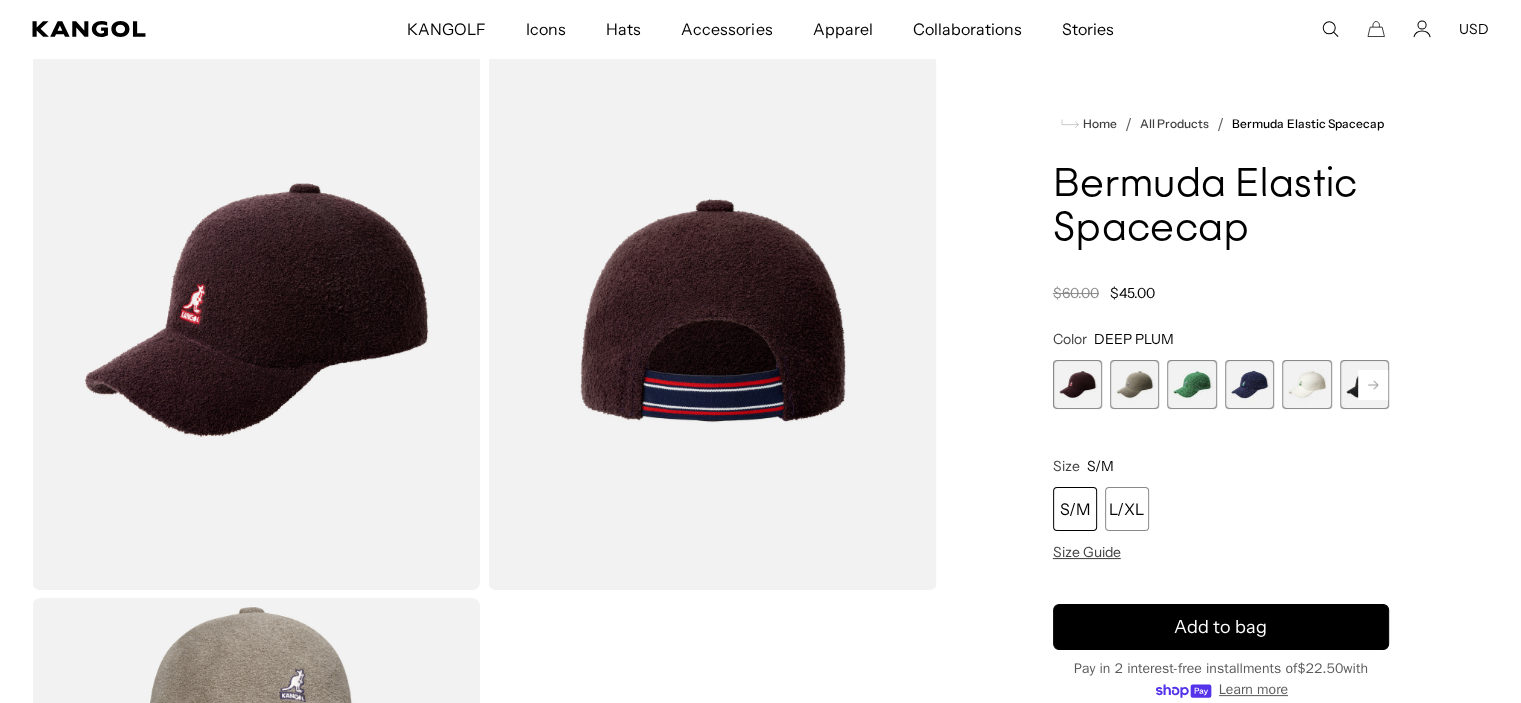 scroll, scrollTop: 0, scrollLeft: 0, axis: both 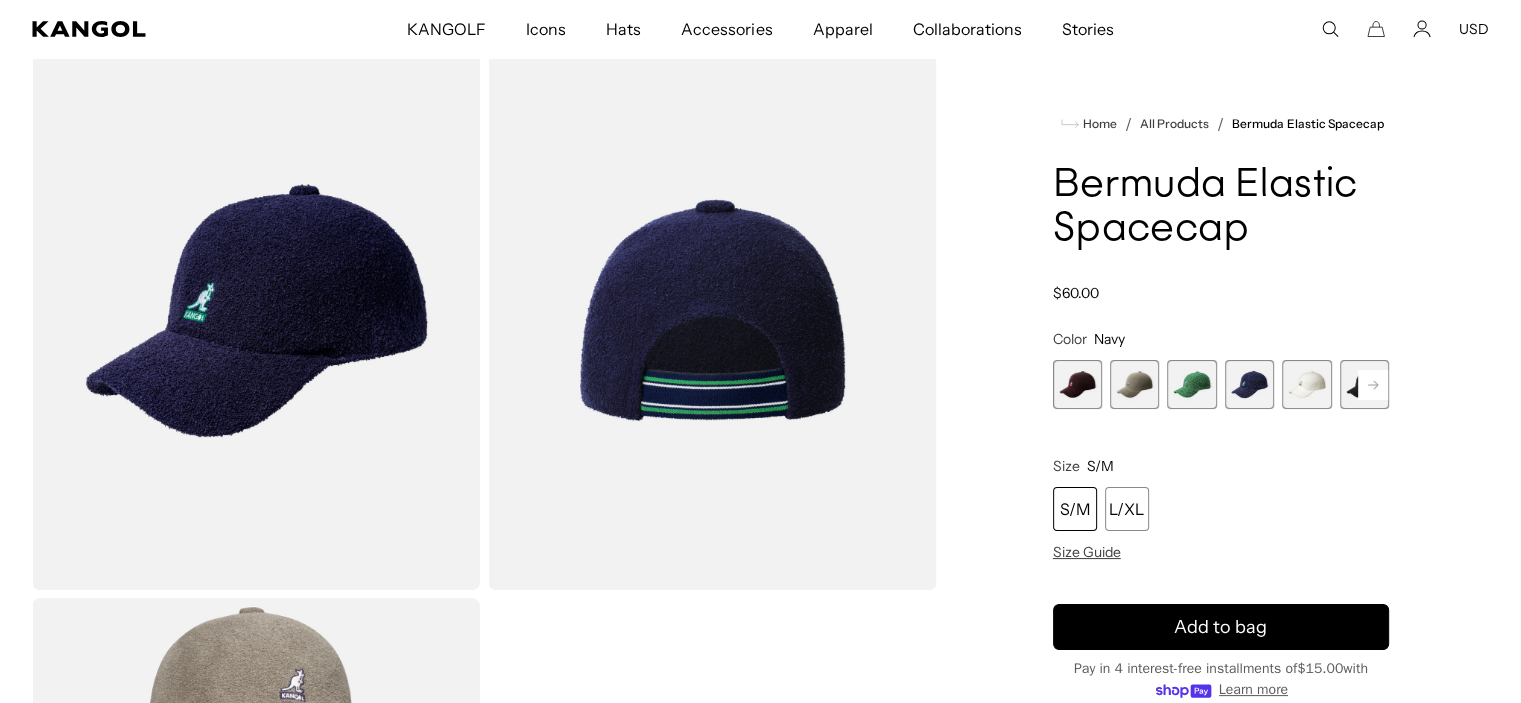 click 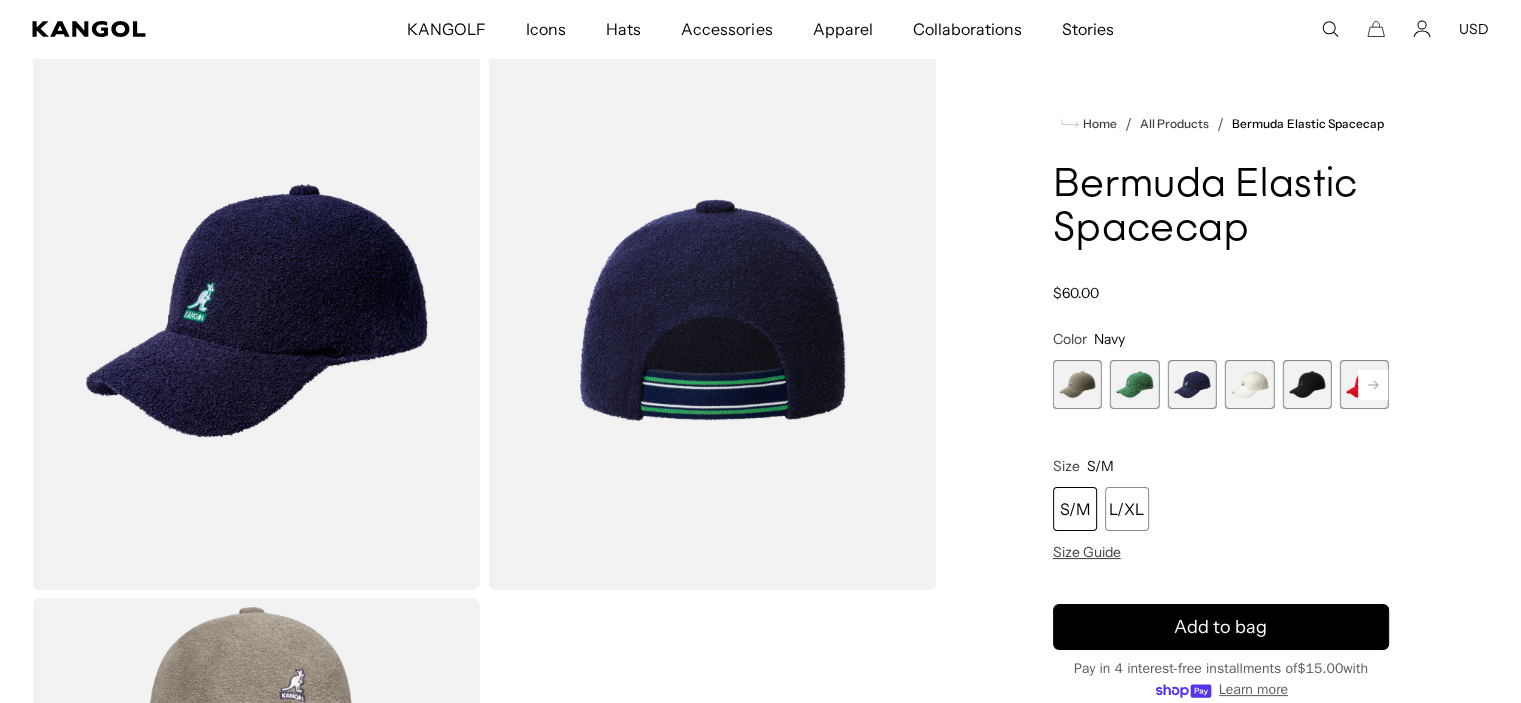 scroll, scrollTop: 0, scrollLeft: 0, axis: both 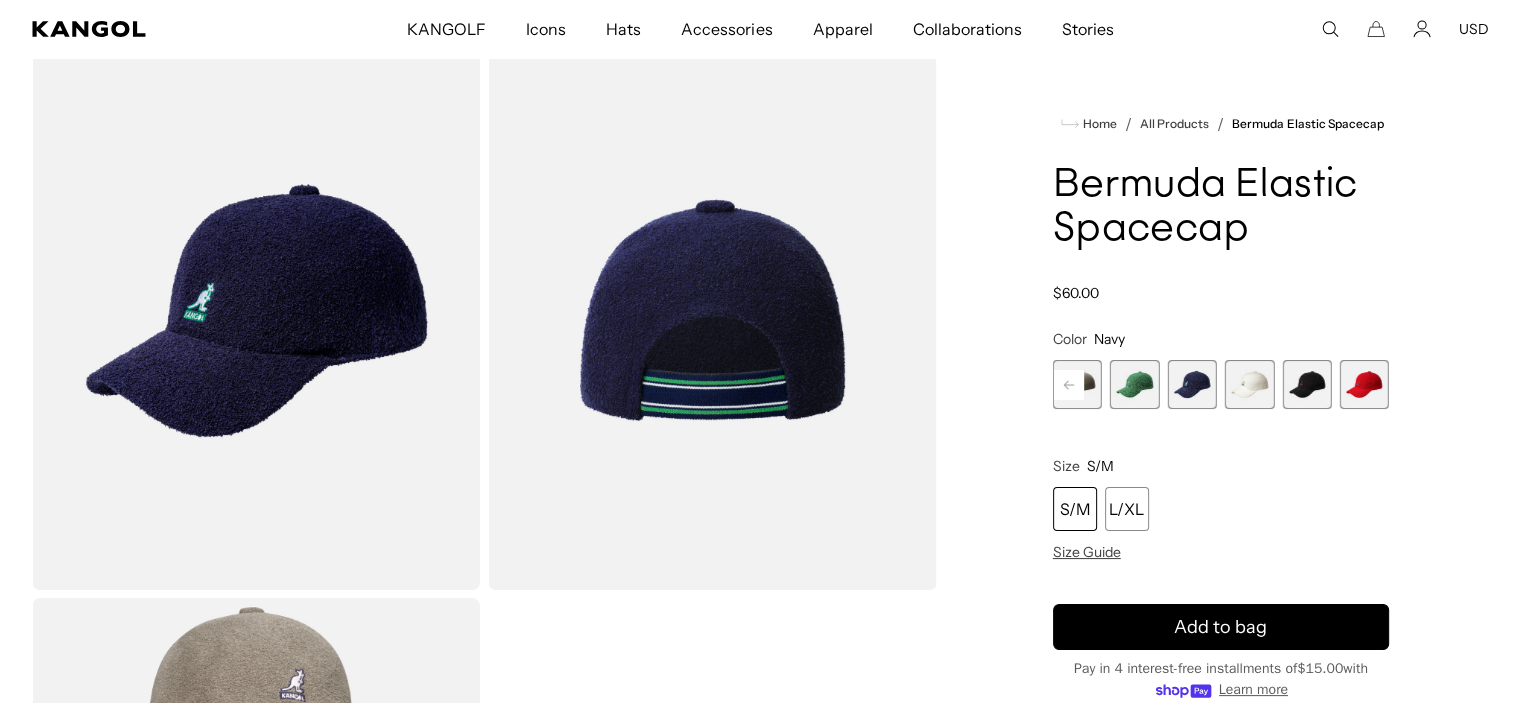 click at bounding box center (1306, 384) 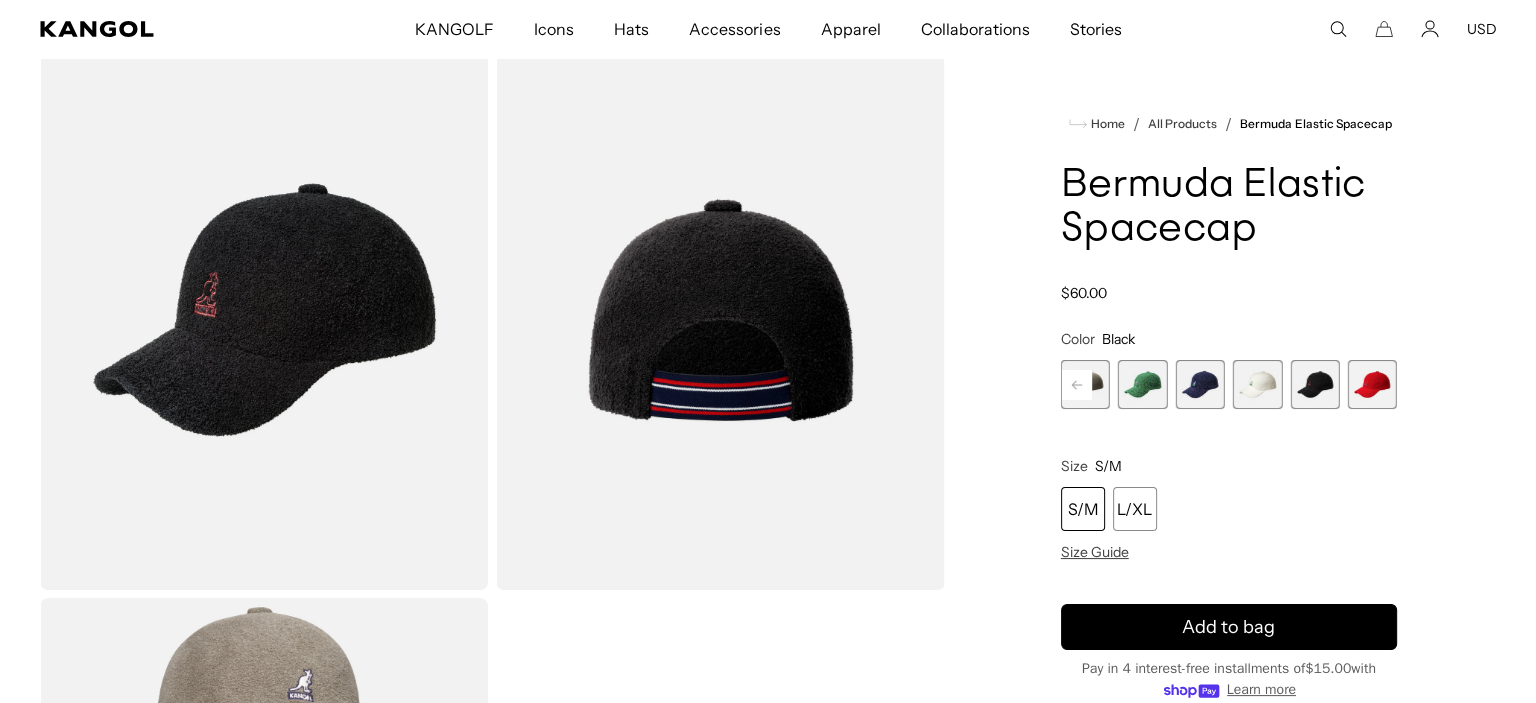 scroll, scrollTop: 0, scrollLeft: 412, axis: horizontal 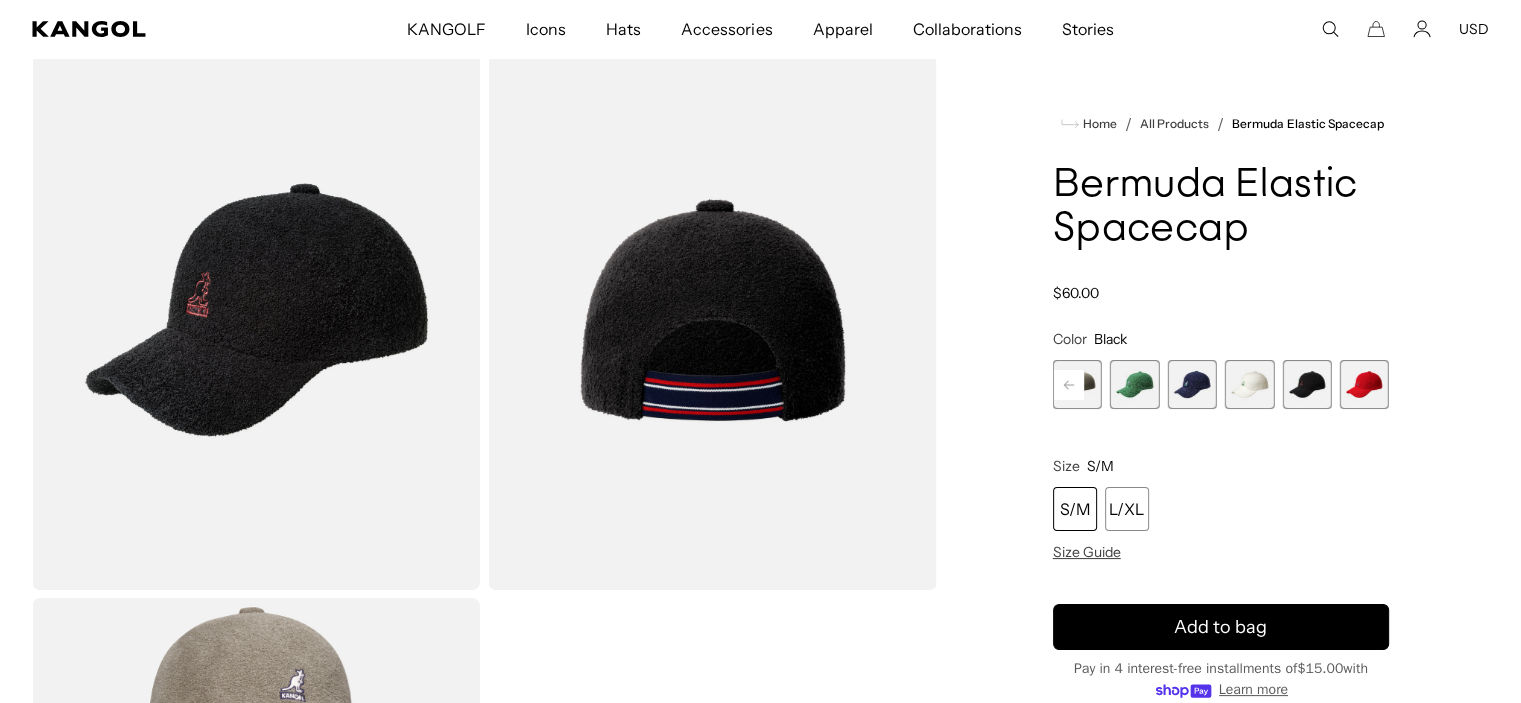 click at bounding box center [256, 310] 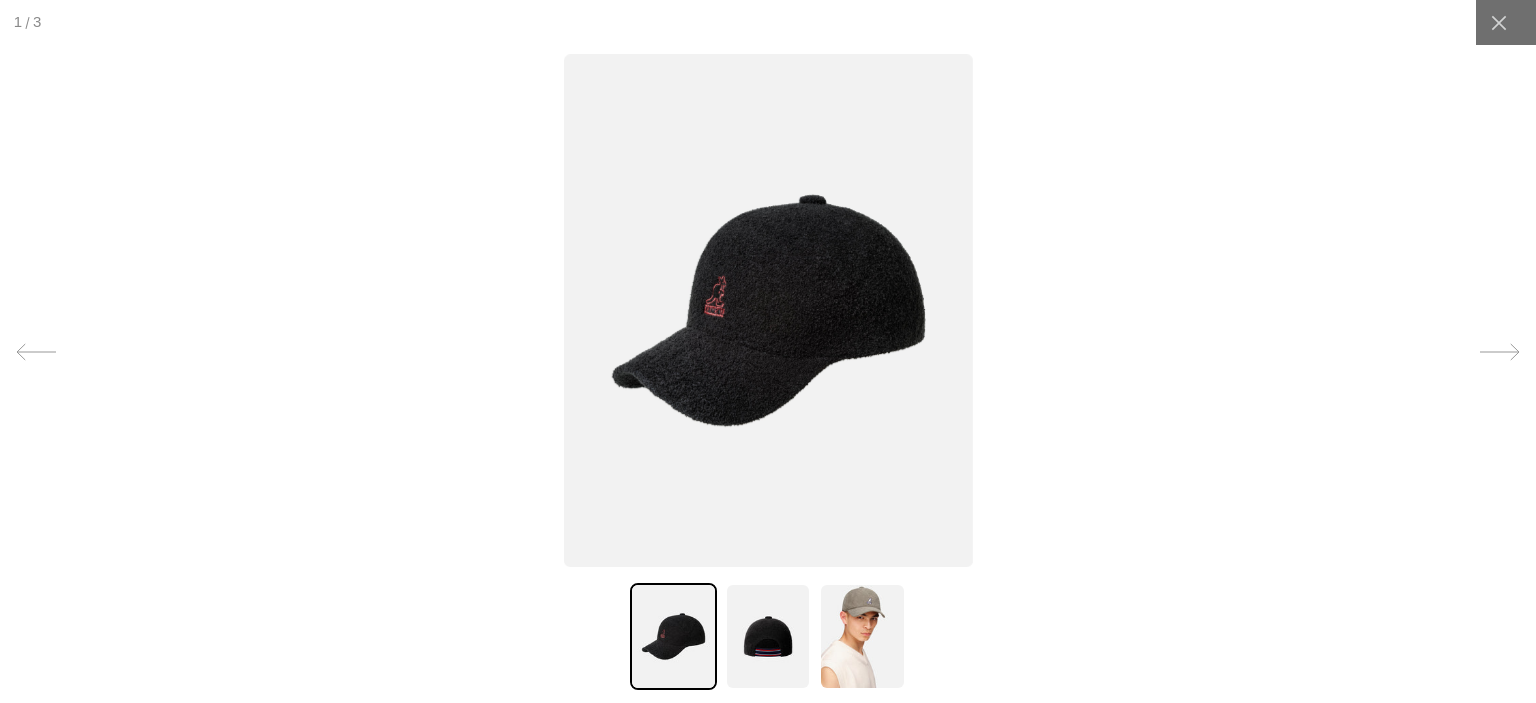 scroll, scrollTop: 0, scrollLeft: 0, axis: both 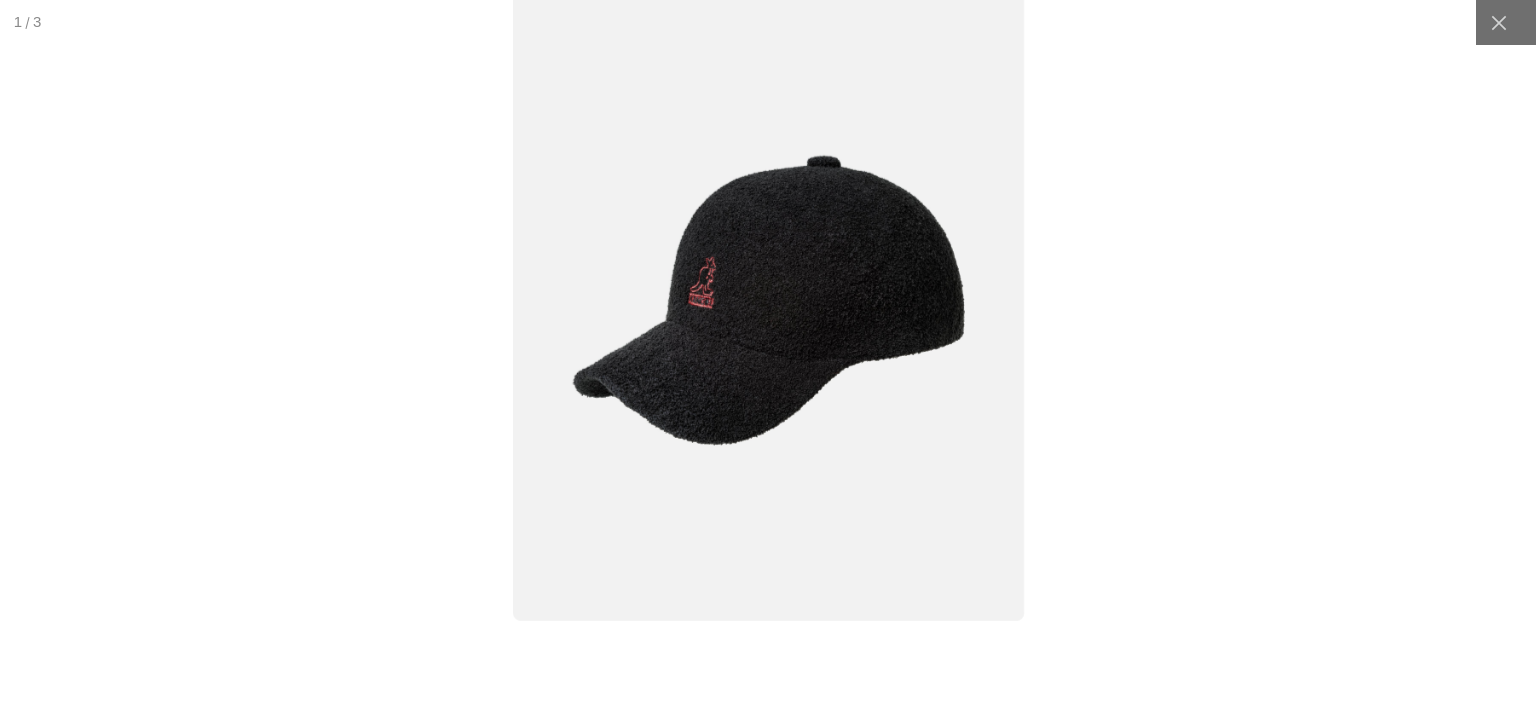 click at bounding box center [767, 300] 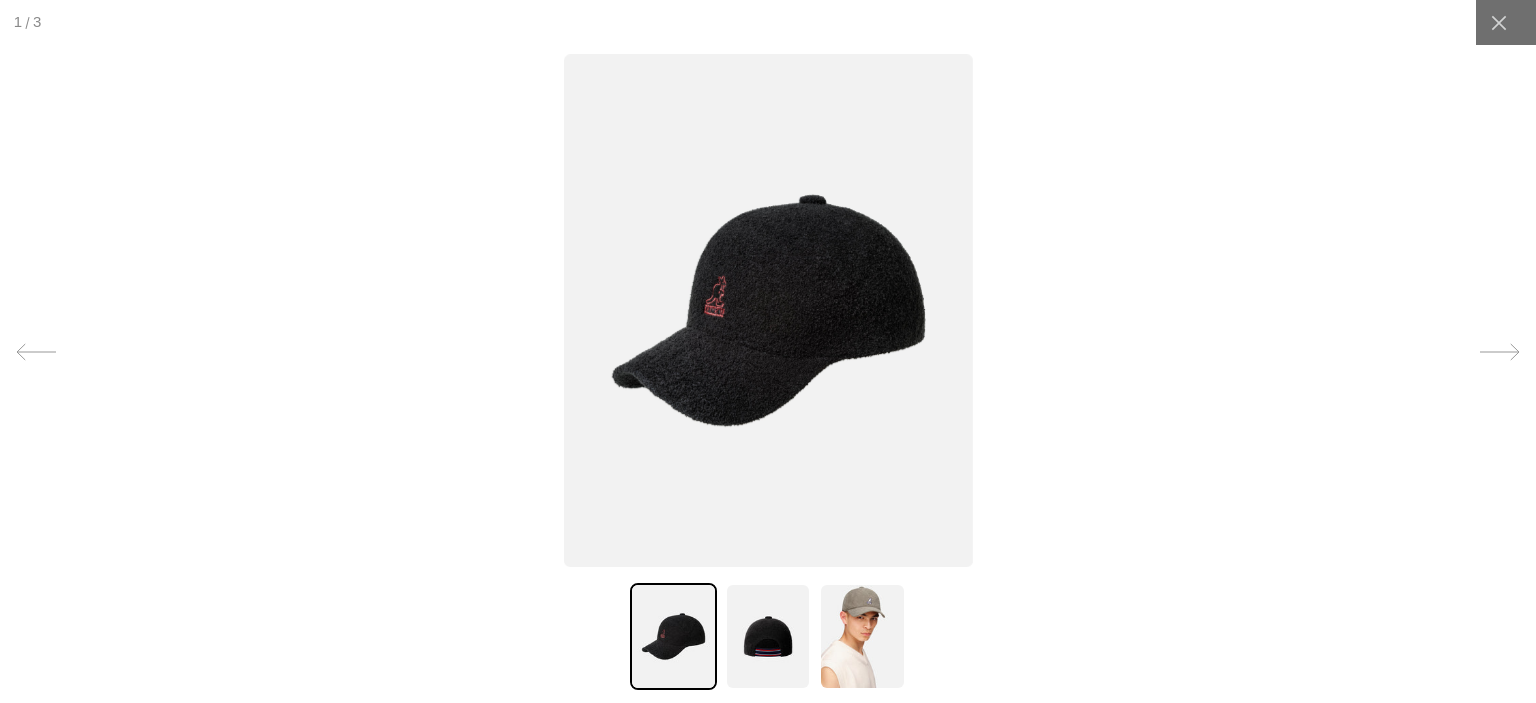 scroll, scrollTop: 0, scrollLeft: 412, axis: horizontal 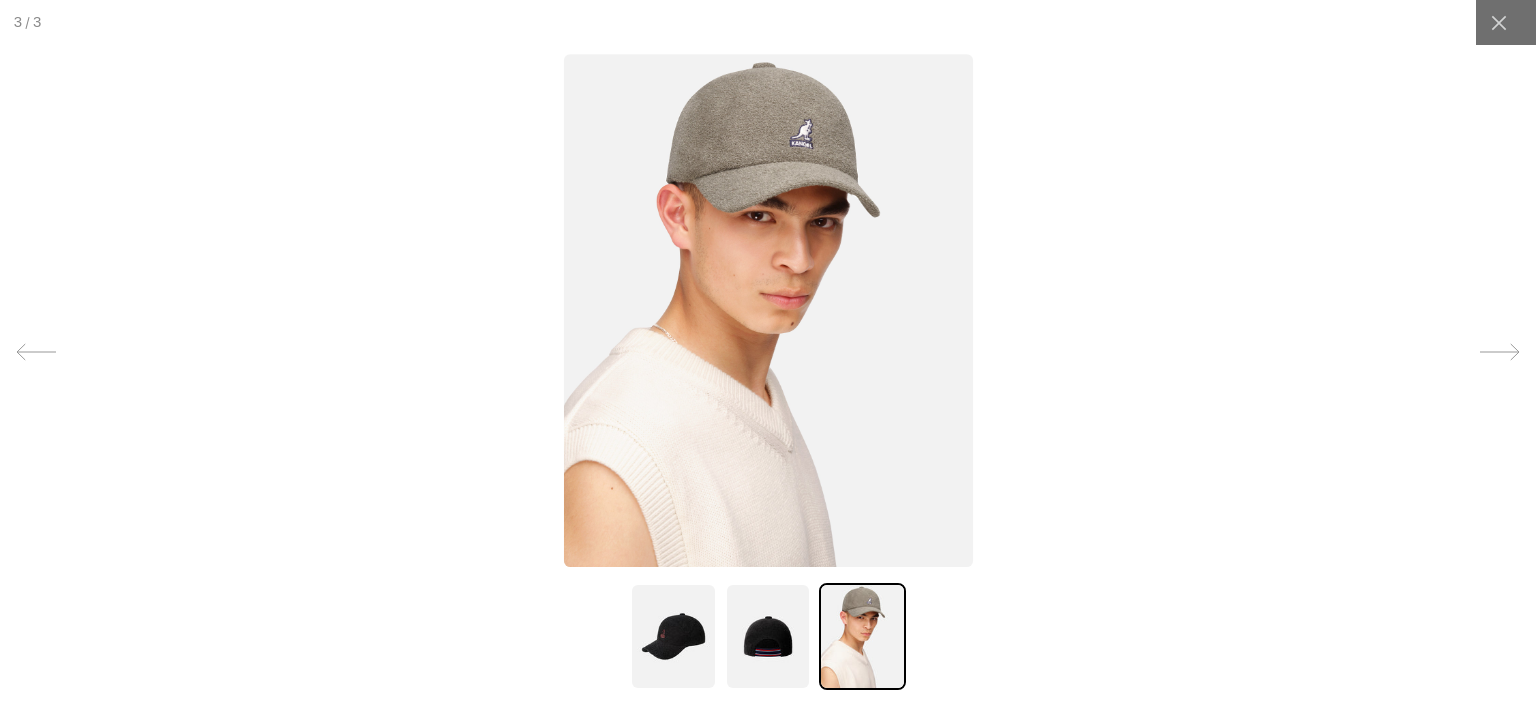 click at bounding box center (862, 636) 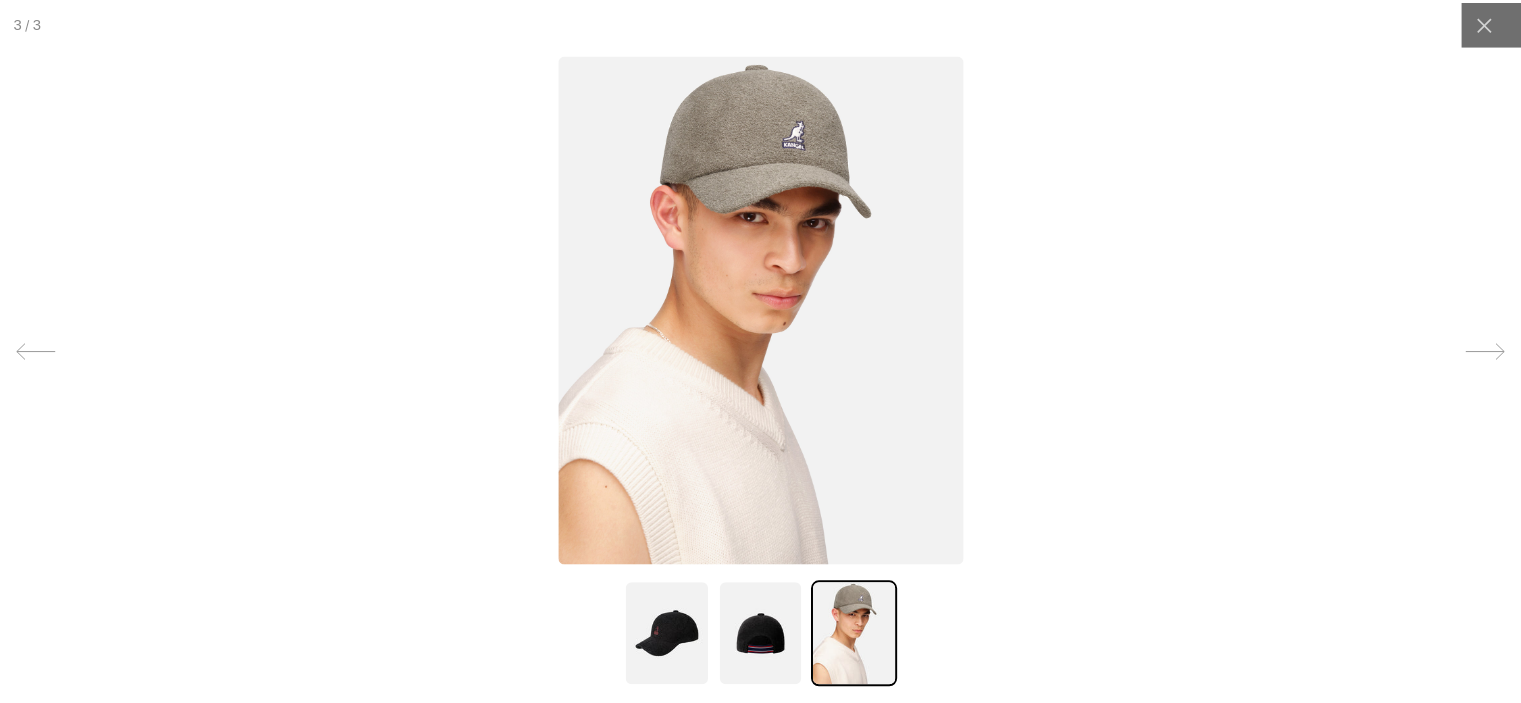 scroll, scrollTop: 0, scrollLeft: 0, axis: both 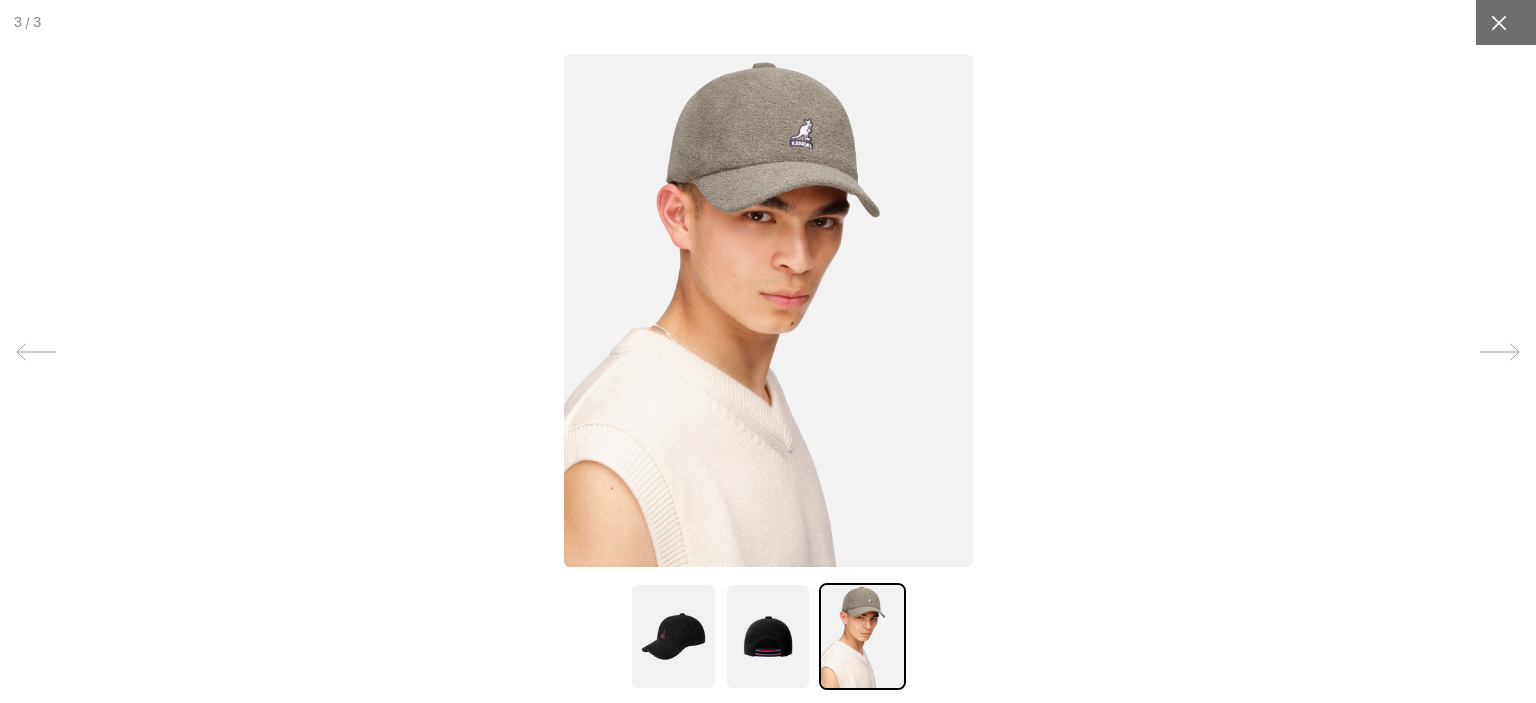click 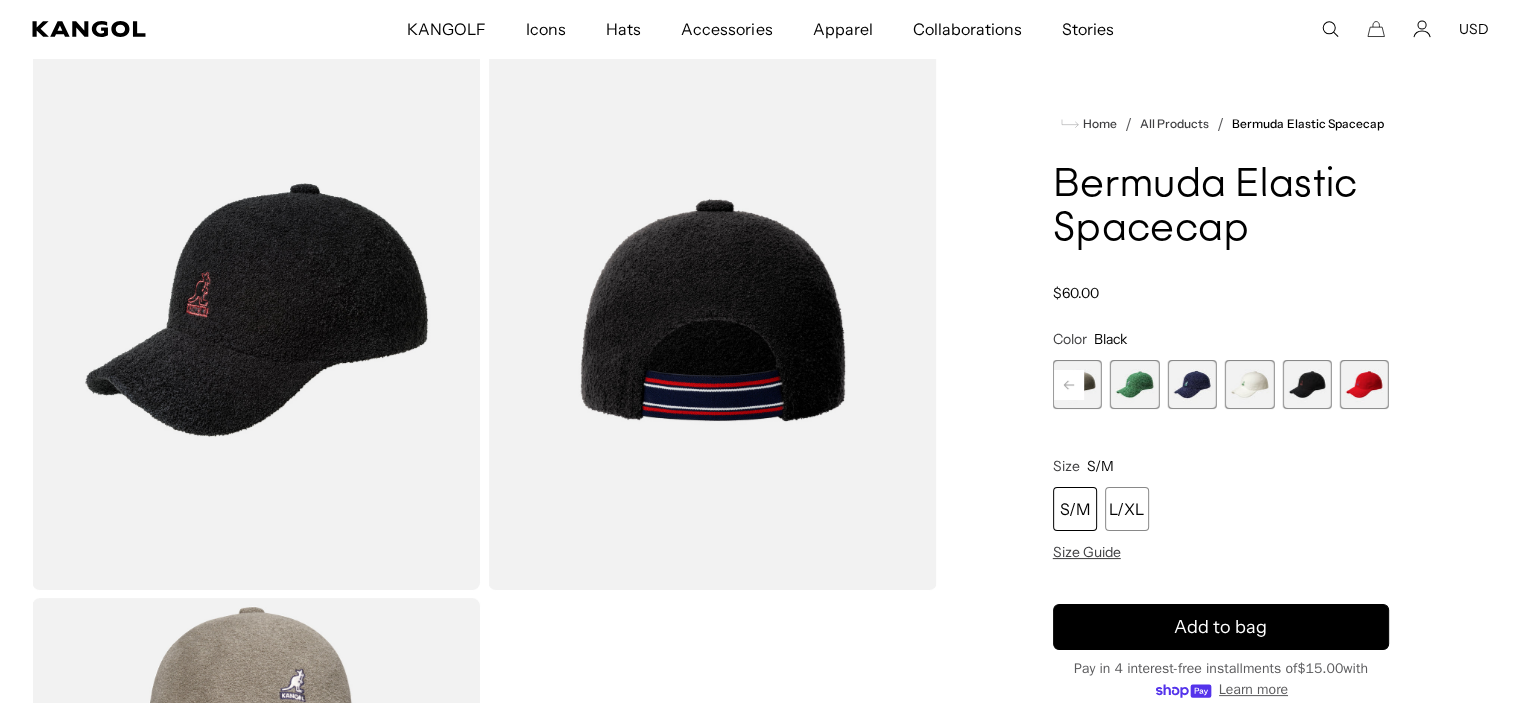 scroll, scrollTop: 0, scrollLeft: 412, axis: horizontal 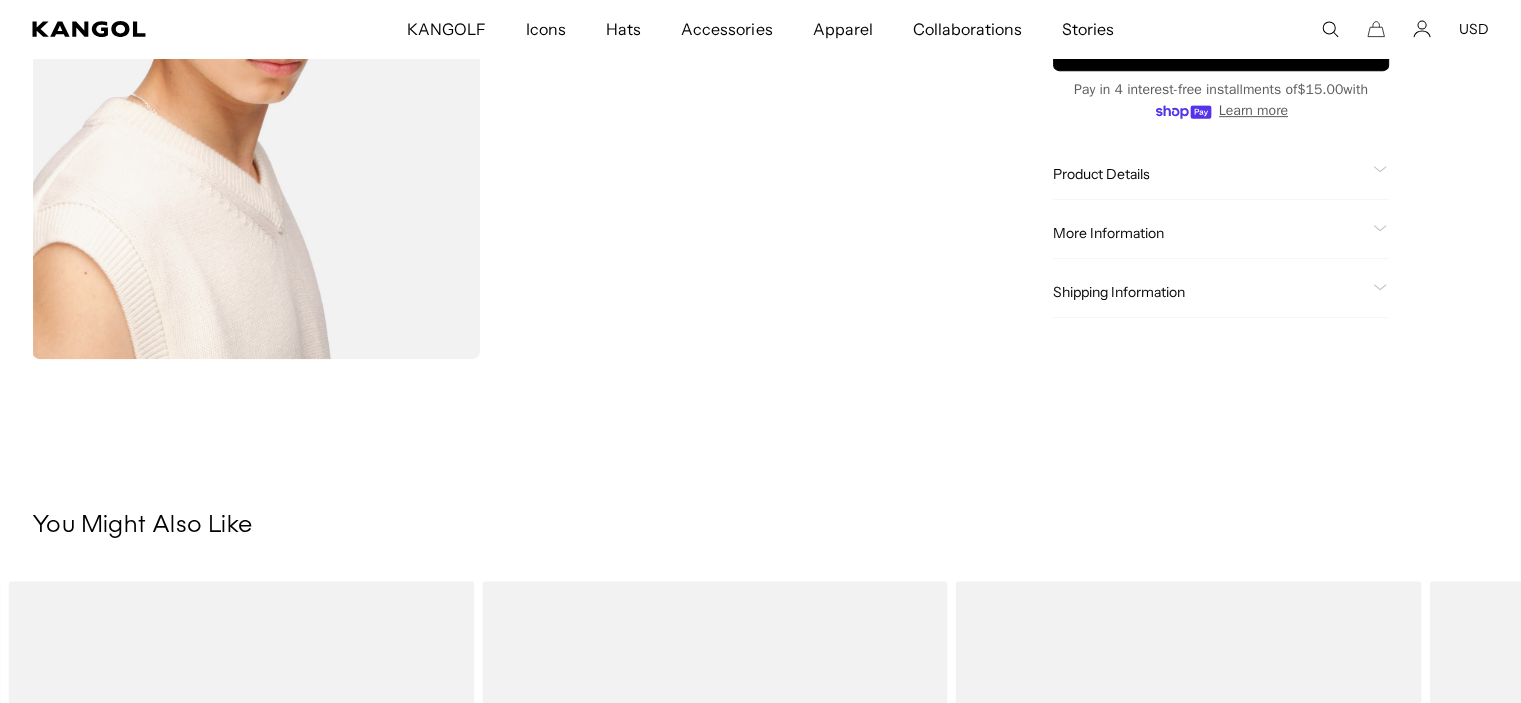 click 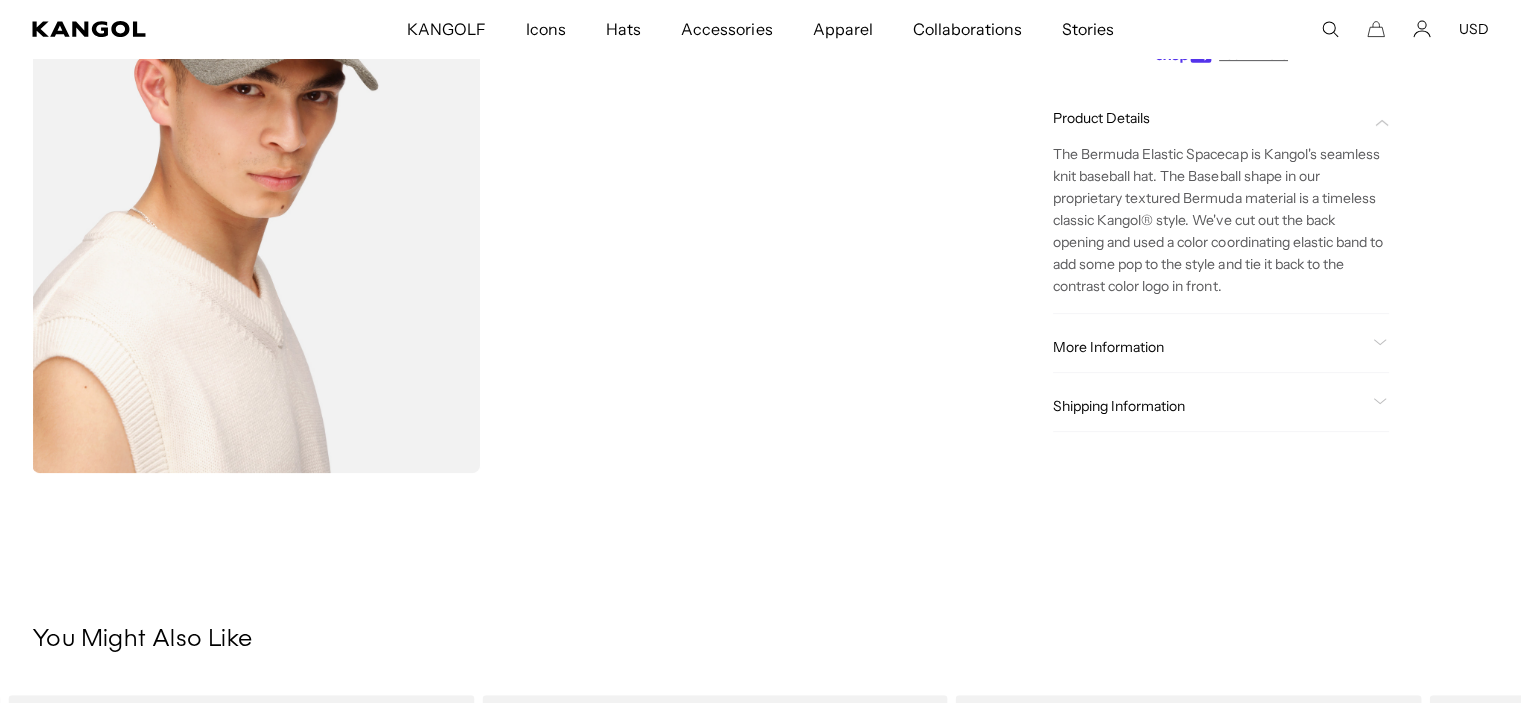 scroll, scrollTop: 600, scrollLeft: 0, axis: vertical 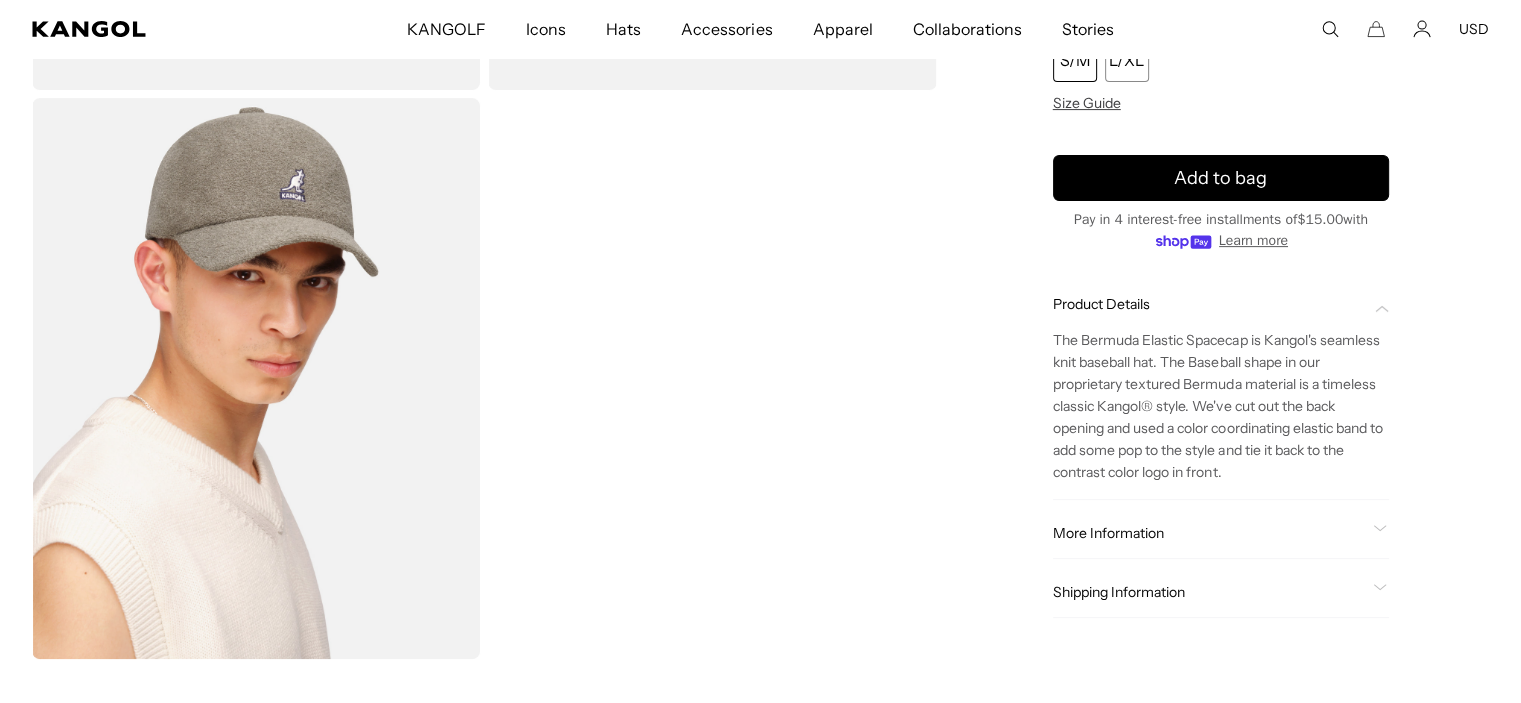 click 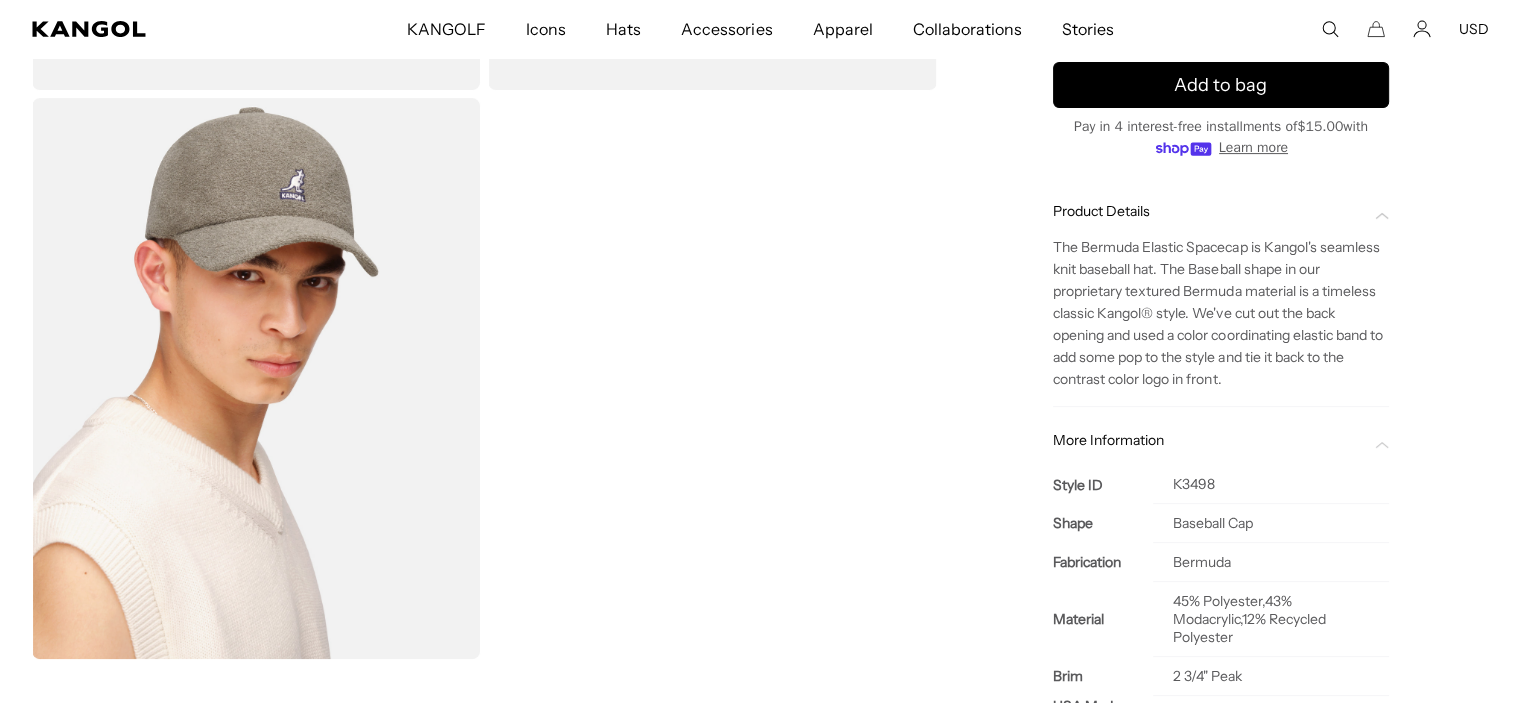 scroll, scrollTop: 0, scrollLeft: 412, axis: horizontal 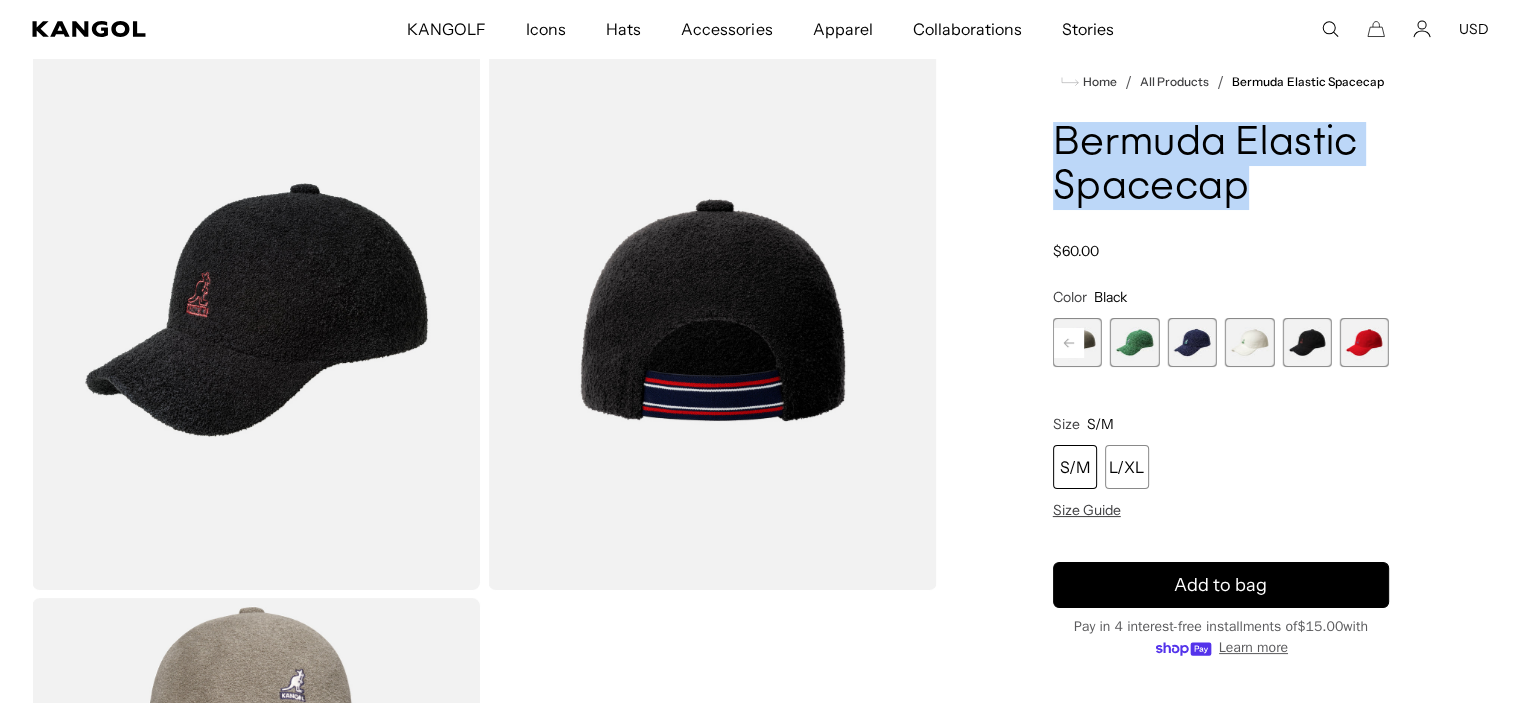drag, startPoint x: 1052, startPoint y: 139, endPoint x: 1242, endPoint y: 199, distance: 199.24858 